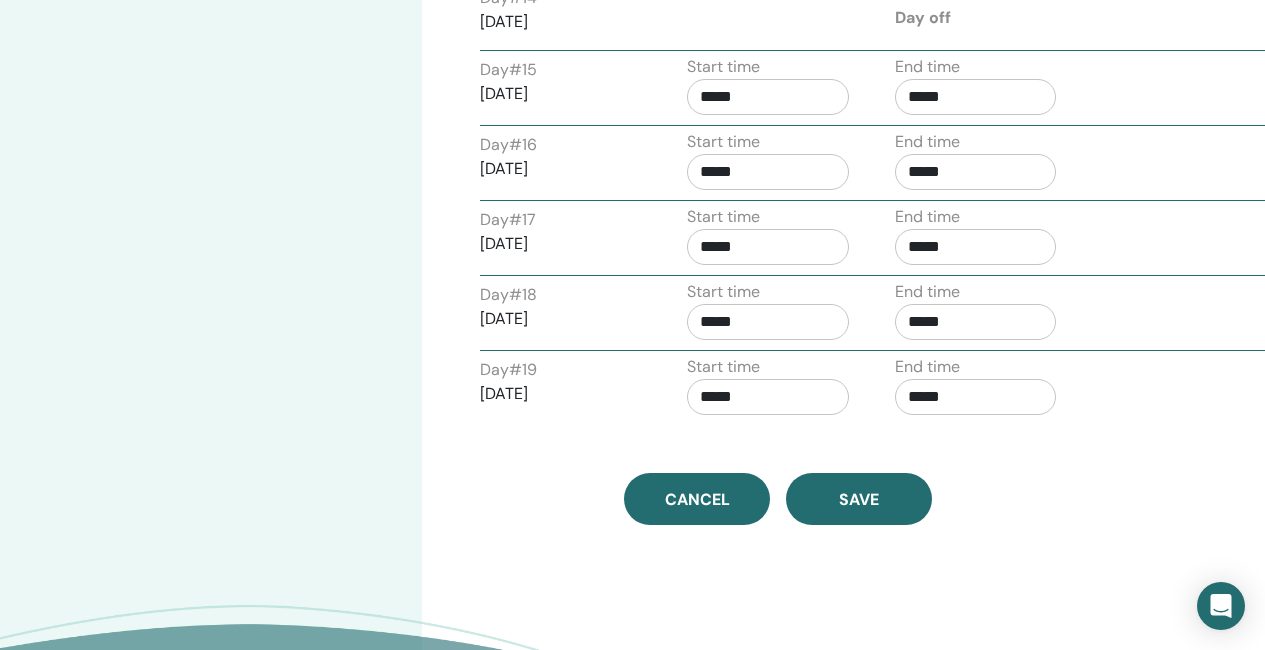 scroll, scrollTop: 1898, scrollLeft: 0, axis: vertical 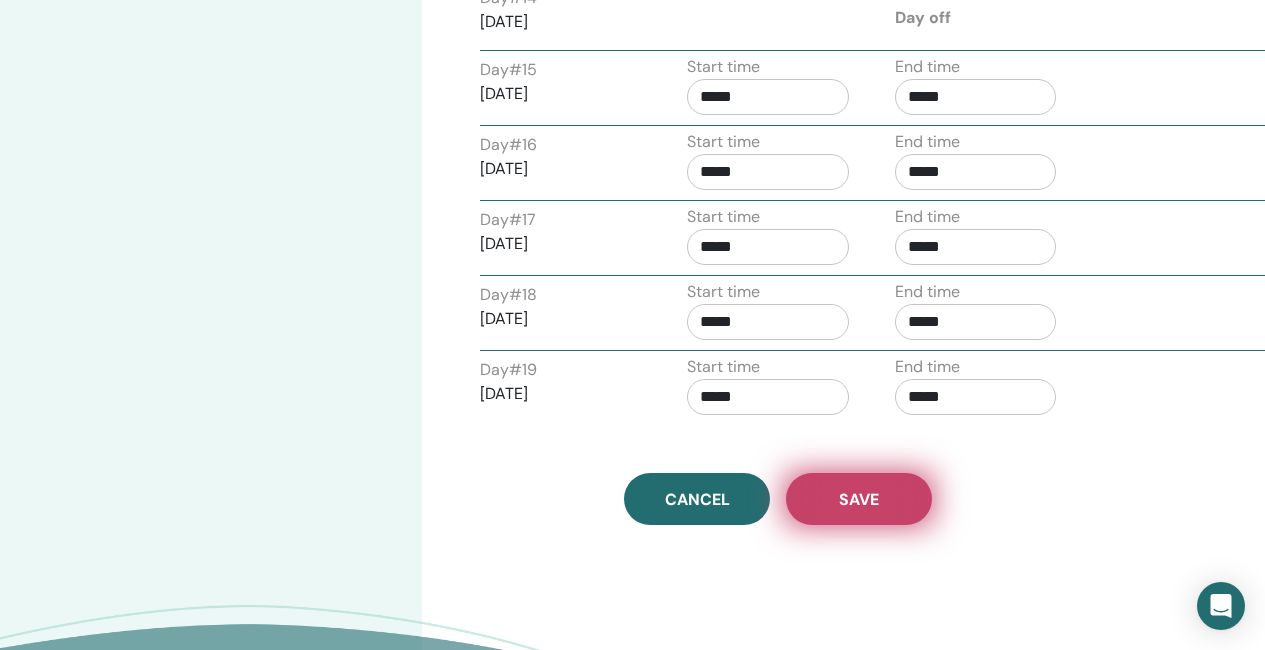 click on "Save" at bounding box center [859, 499] 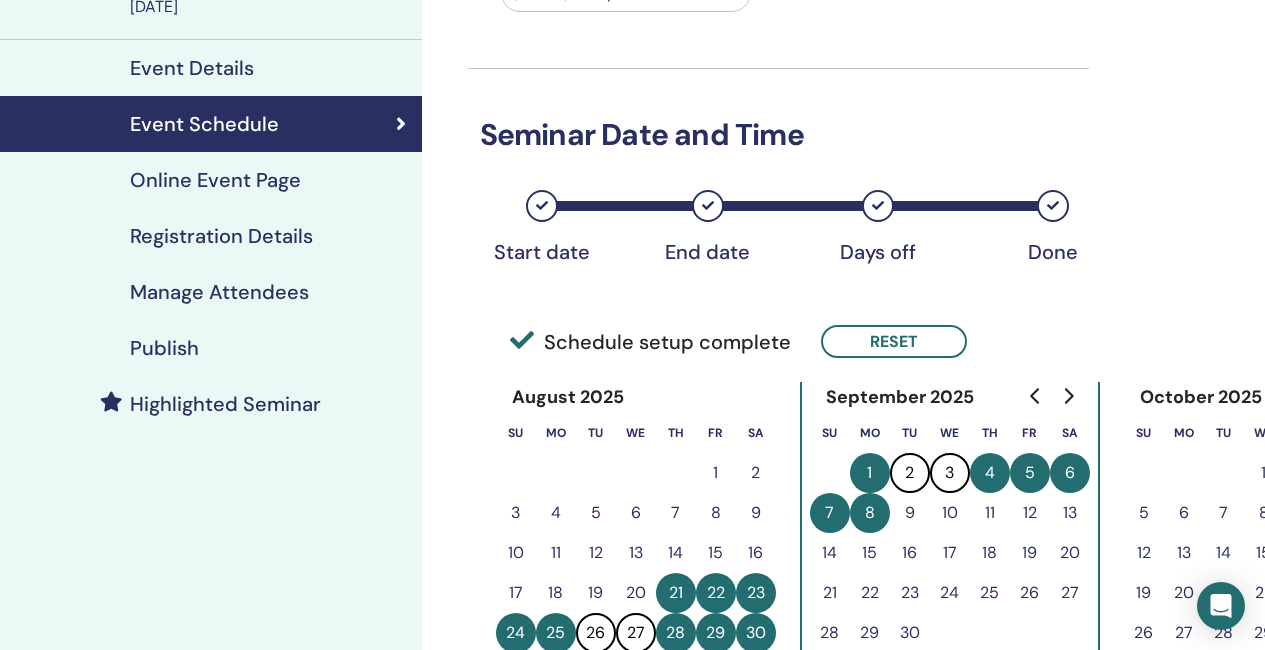 scroll, scrollTop: 0, scrollLeft: 0, axis: both 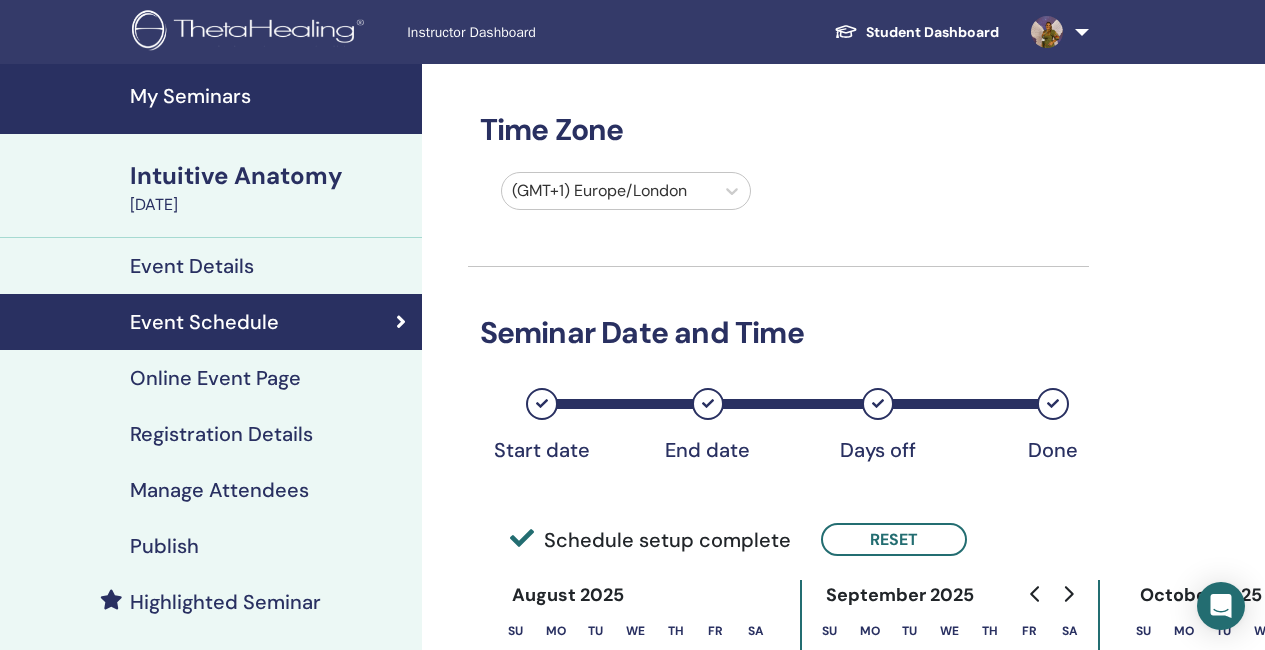 click at bounding box center (251, 32) 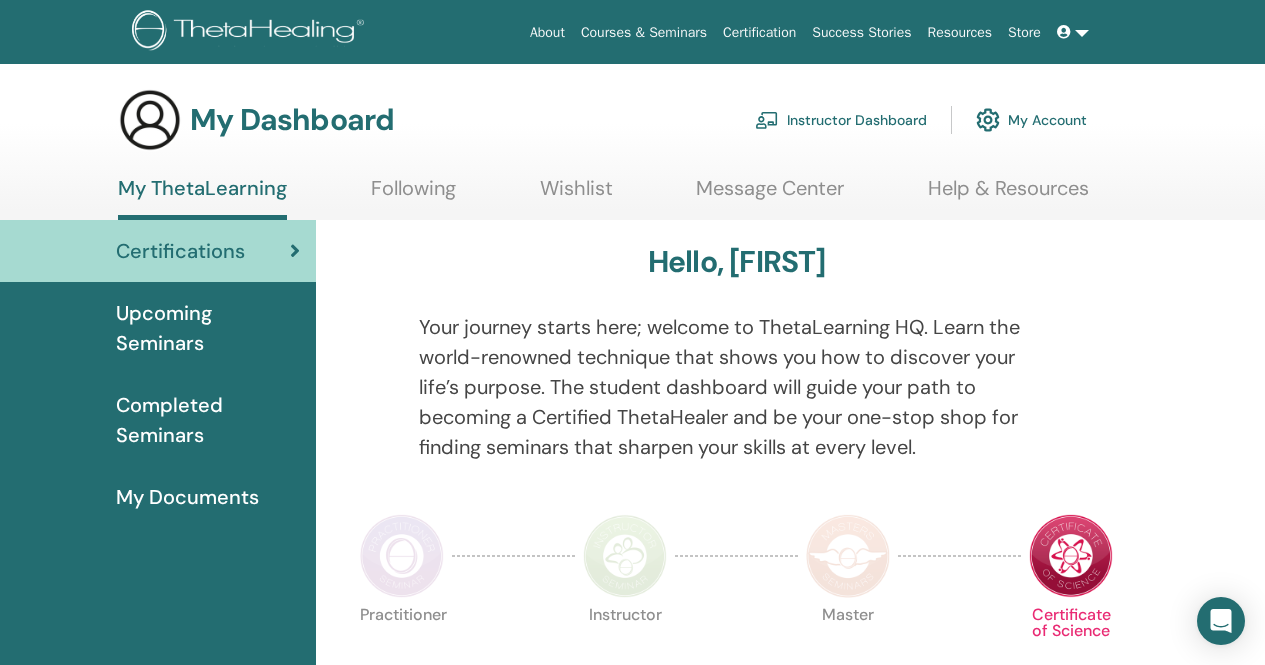 scroll, scrollTop: 0, scrollLeft: 0, axis: both 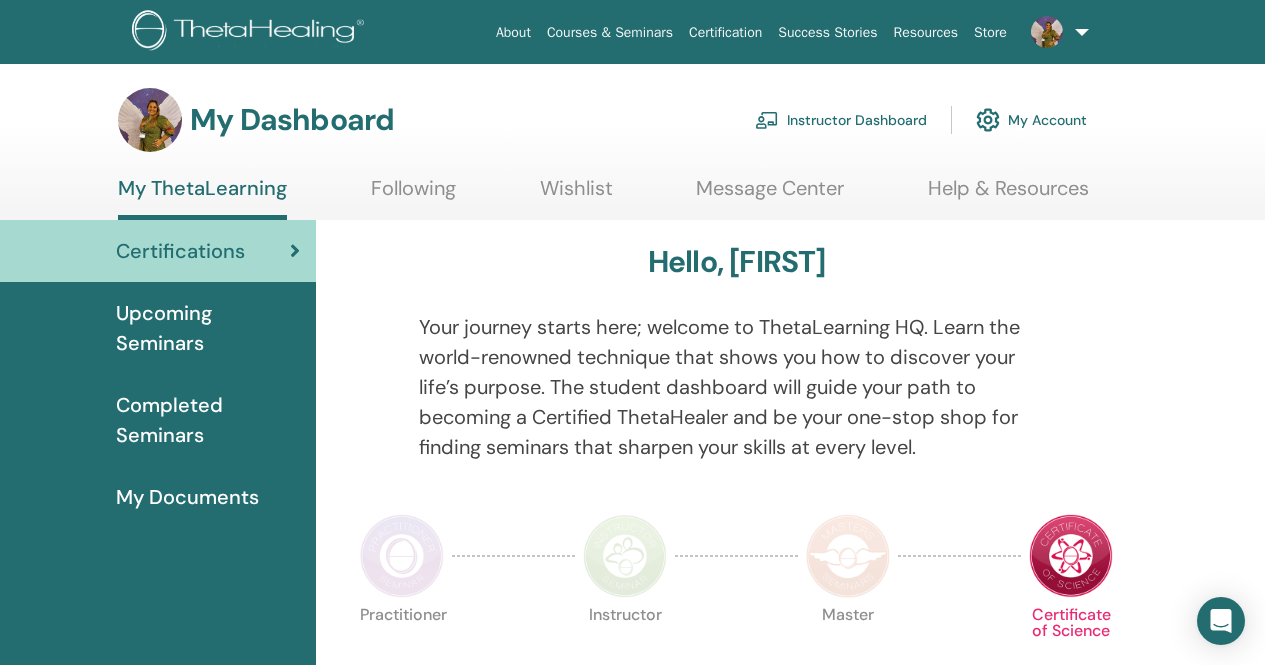 click on "Instructor Dashboard" at bounding box center (841, 120) 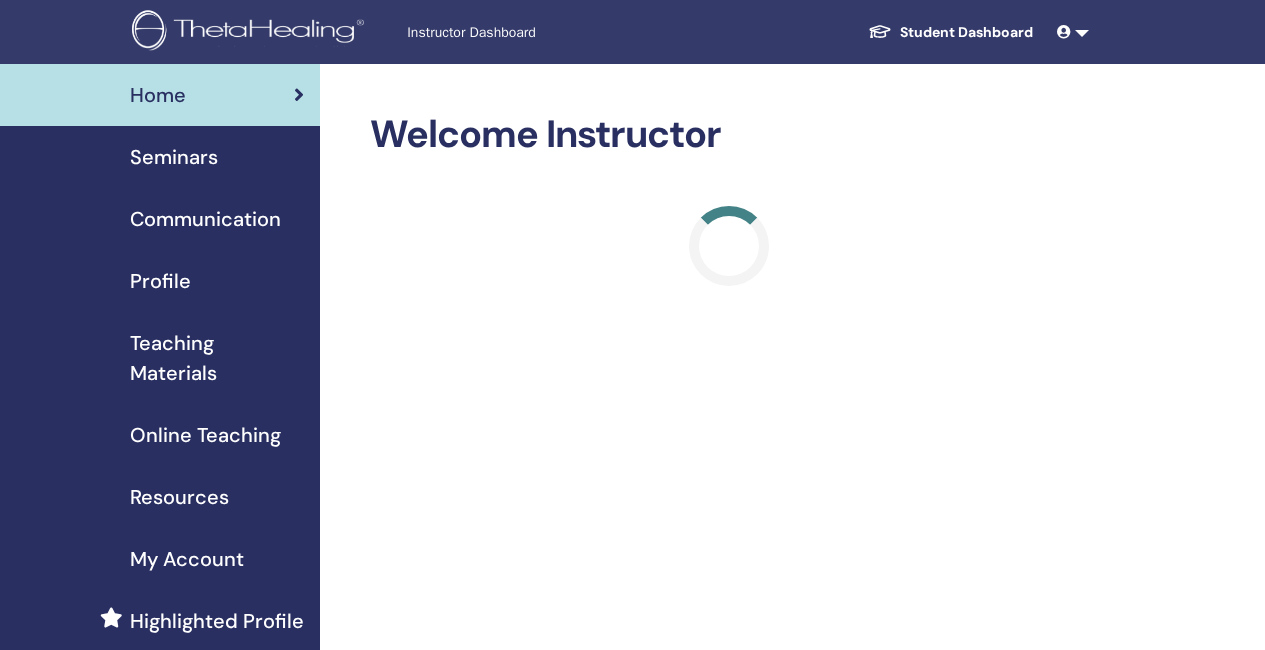 scroll, scrollTop: 0, scrollLeft: 0, axis: both 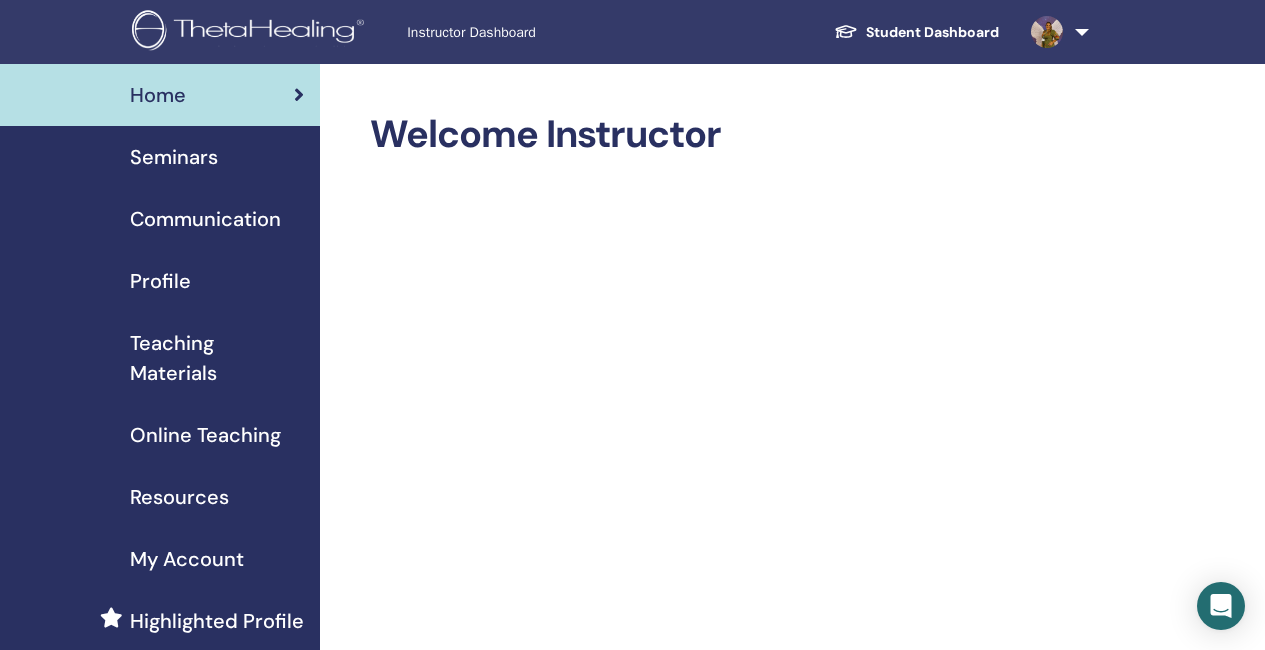 click on "Seminars" at bounding box center [174, 157] 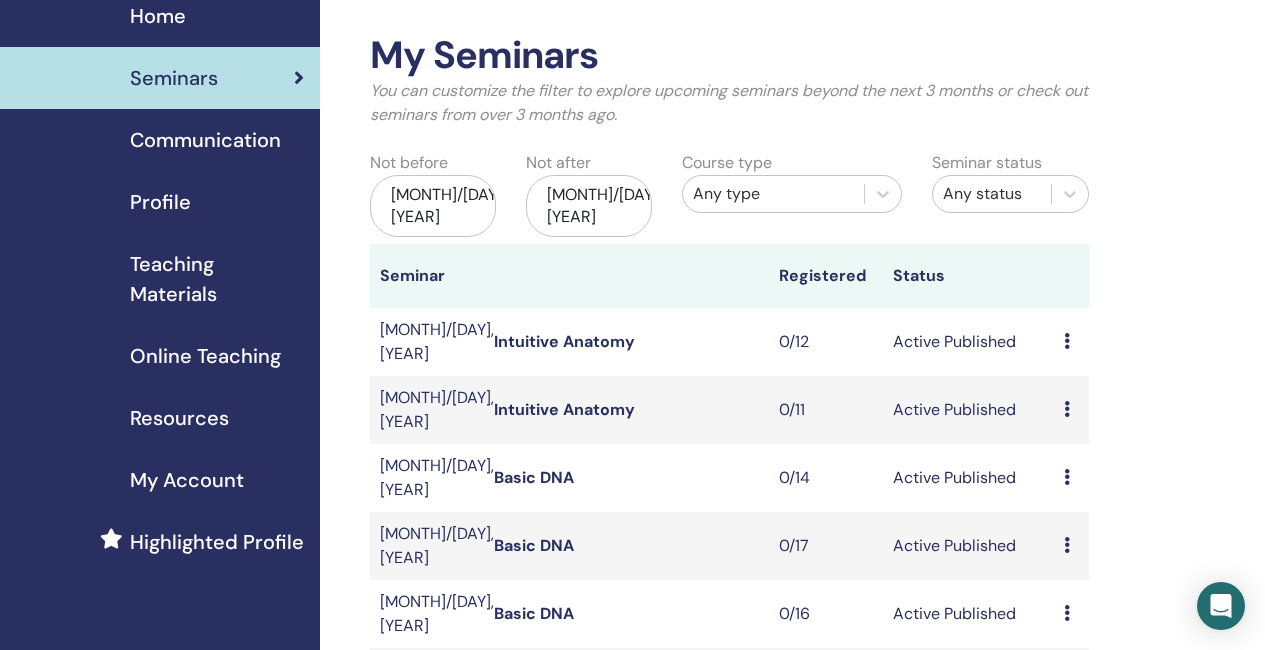 scroll, scrollTop: 100, scrollLeft: 0, axis: vertical 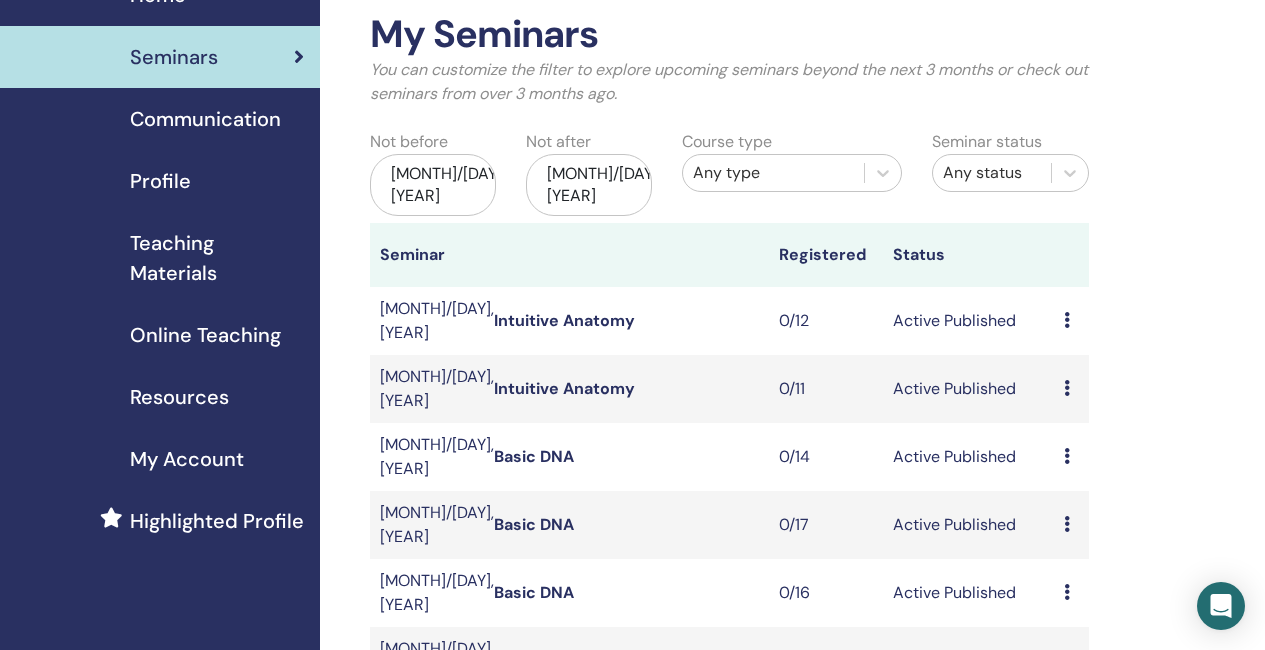 click on "Intuitive Anatomy" at bounding box center [564, 320] 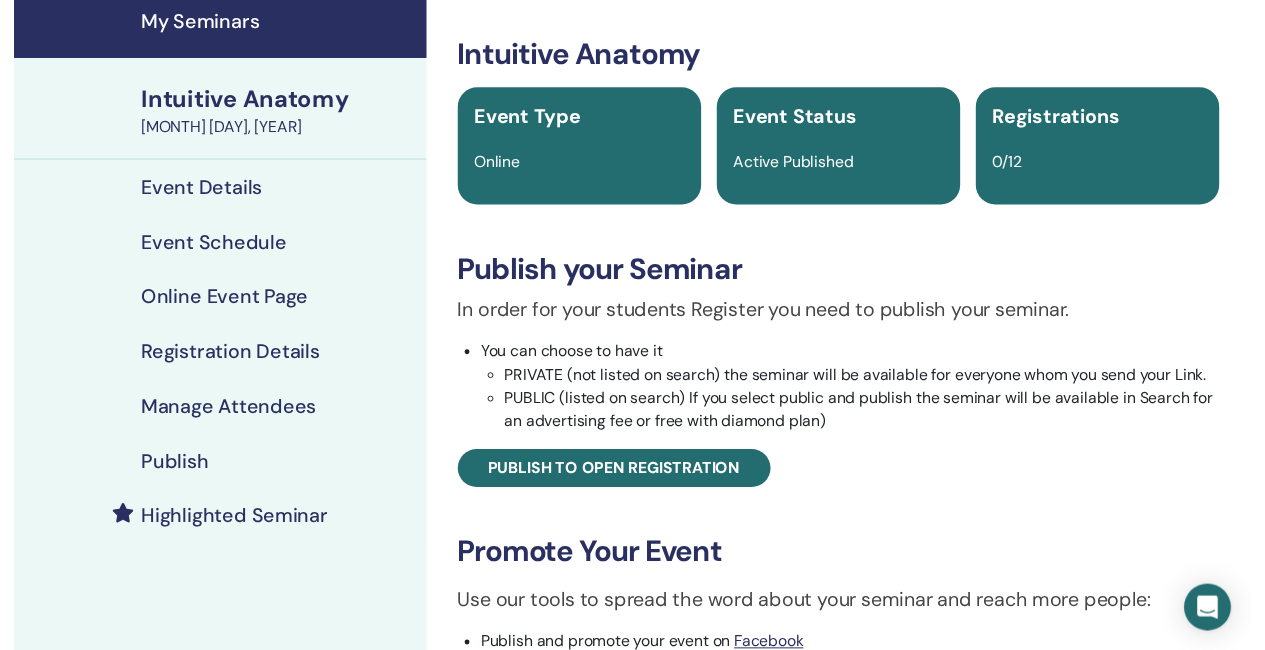 scroll, scrollTop: 100, scrollLeft: 0, axis: vertical 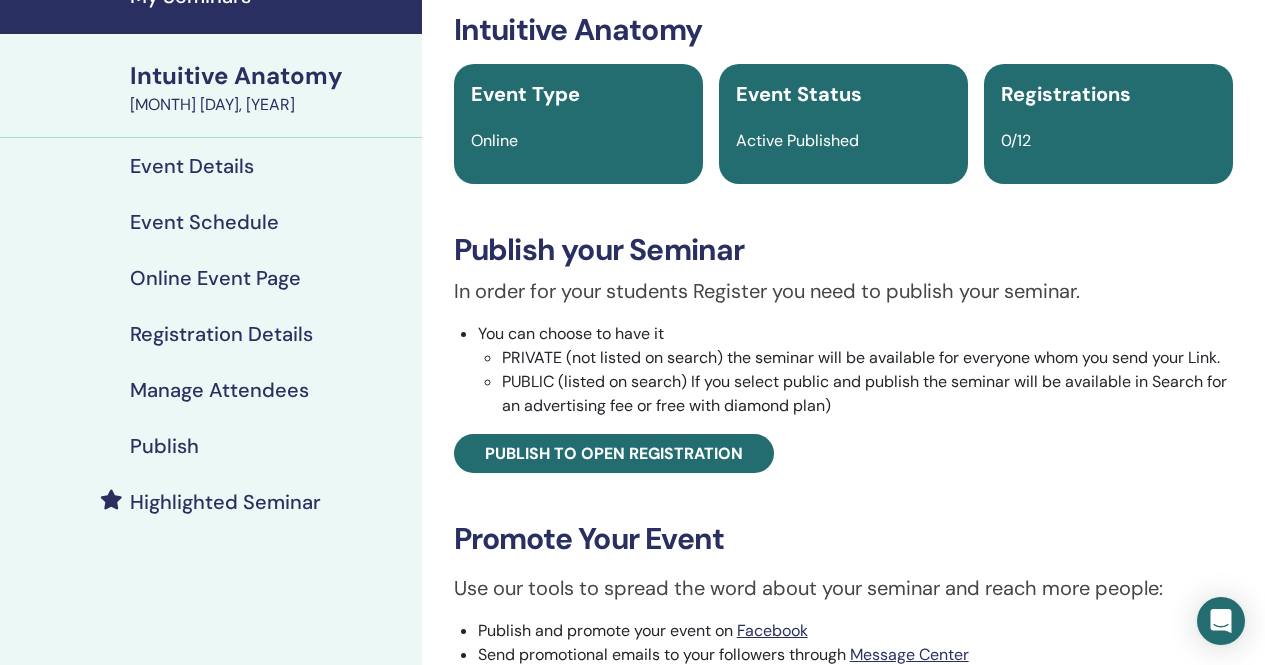 click on "Highlighted Seminar" at bounding box center [225, 502] 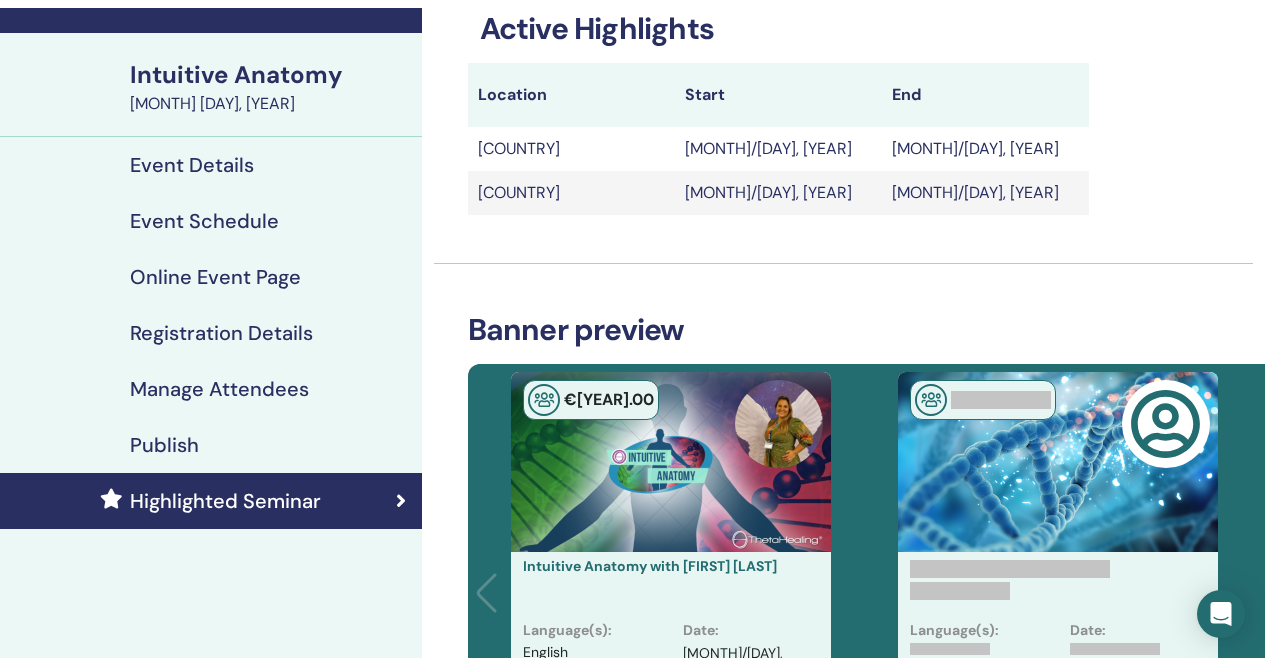 scroll, scrollTop: 100, scrollLeft: 0, axis: vertical 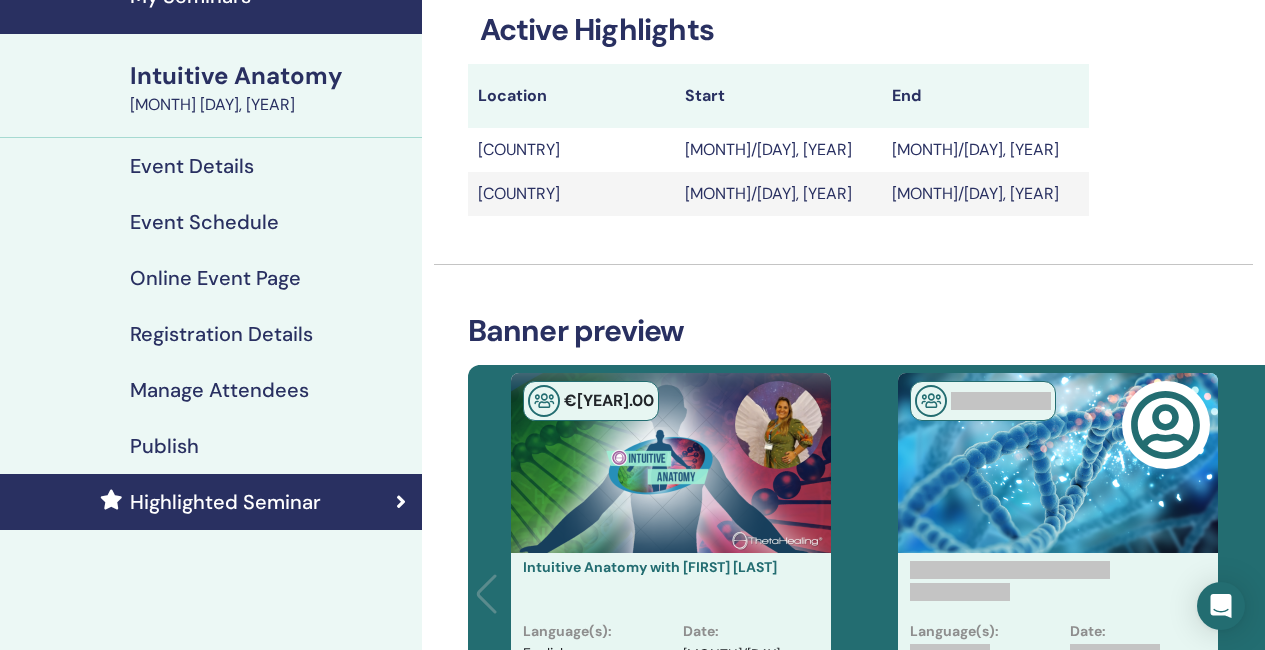 click on "Registration Details" at bounding box center [221, 334] 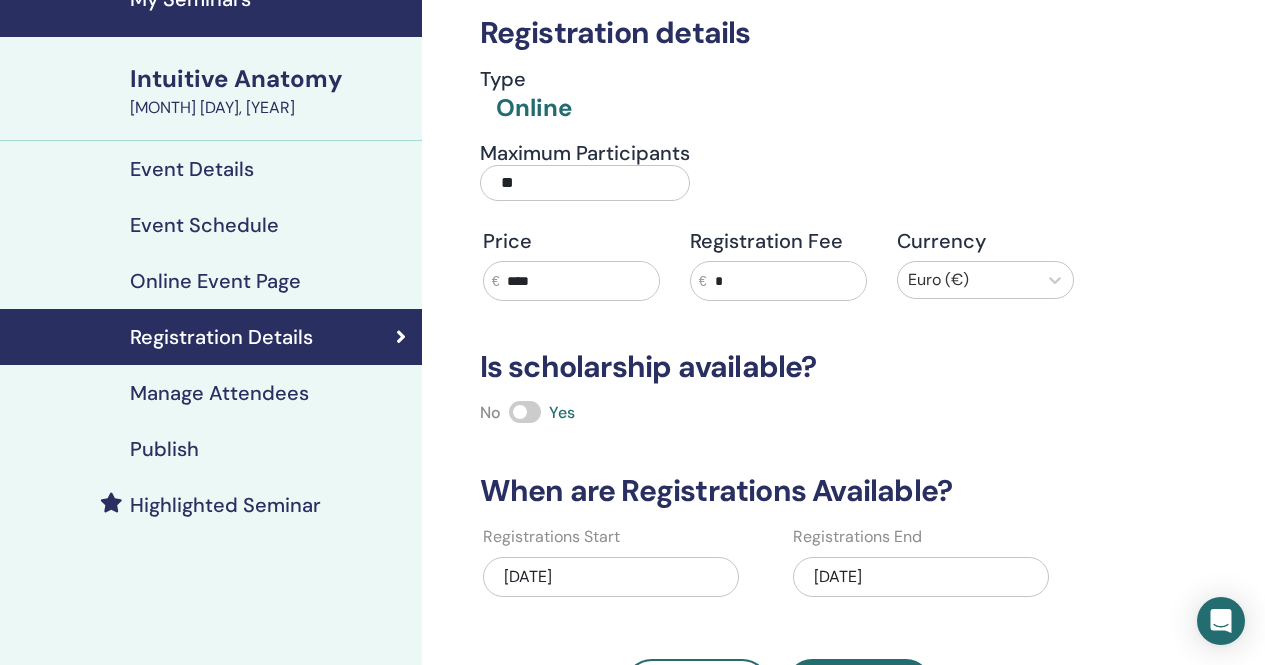 scroll, scrollTop: 0, scrollLeft: 0, axis: both 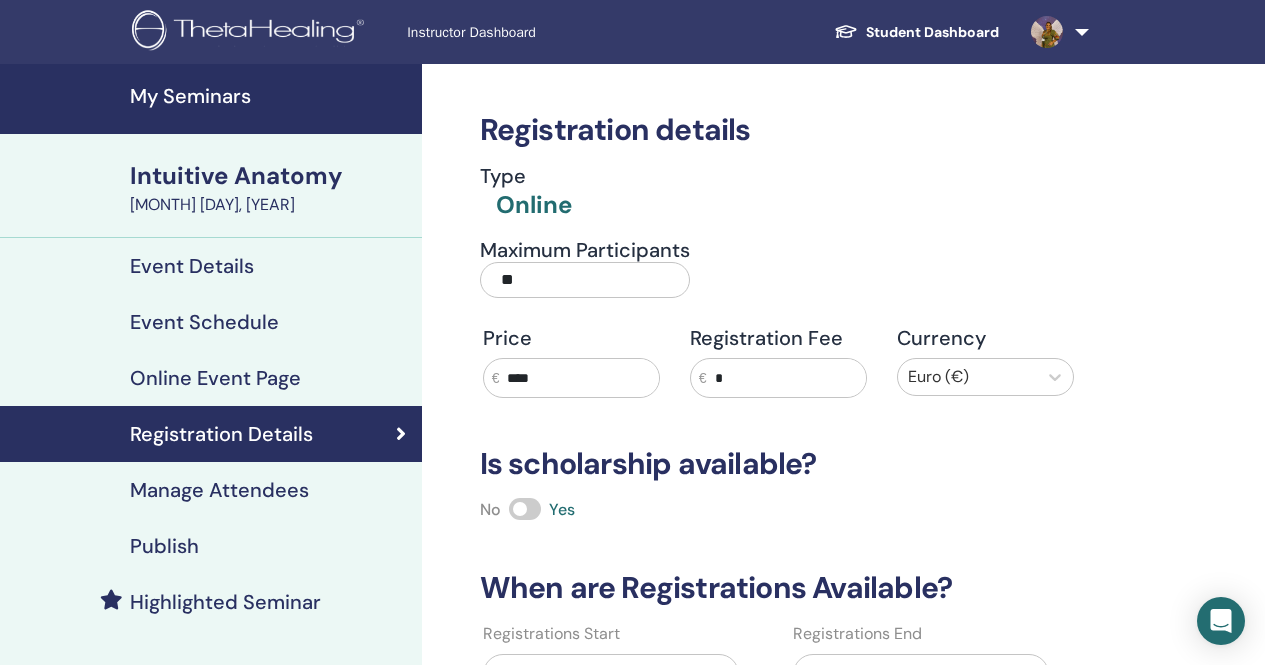 click on "My Seminars" at bounding box center [270, 96] 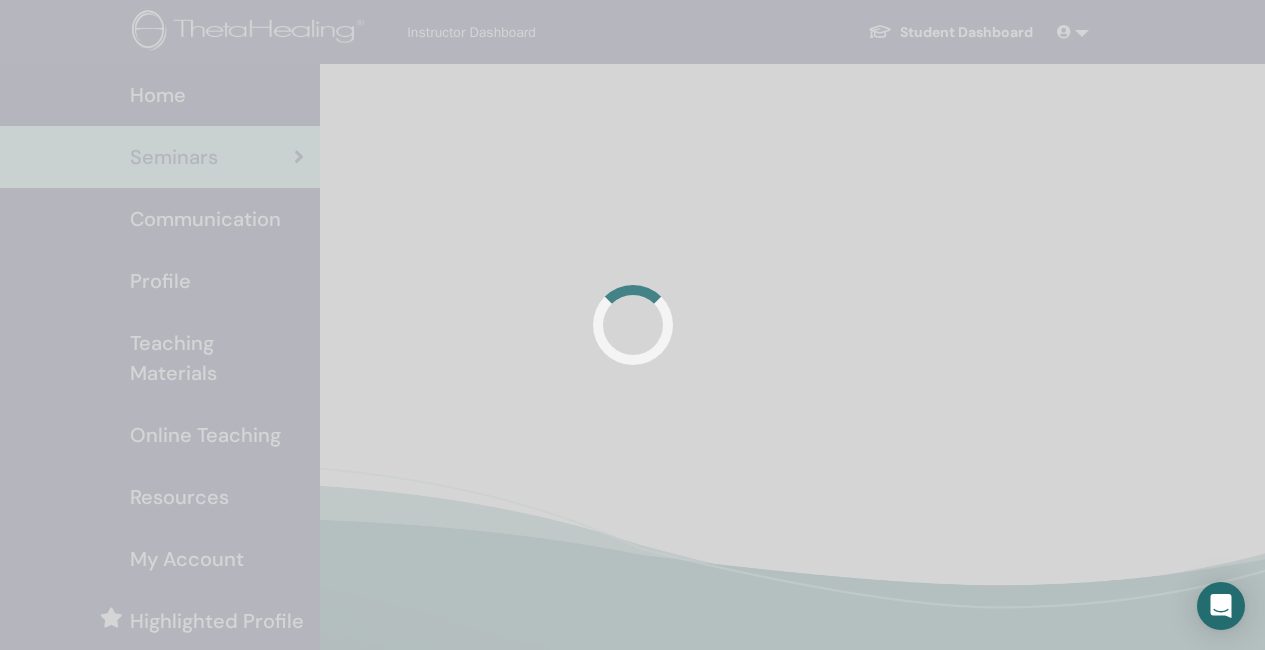 scroll, scrollTop: 0, scrollLeft: 0, axis: both 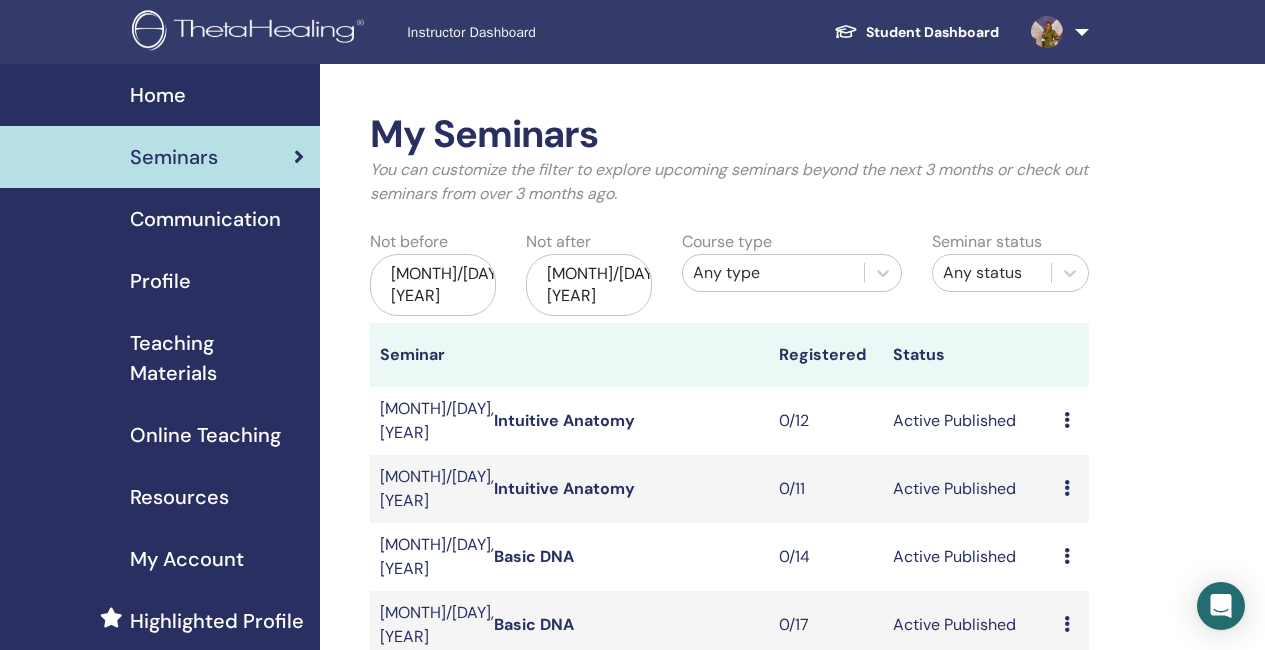 click at bounding box center (1067, 420) 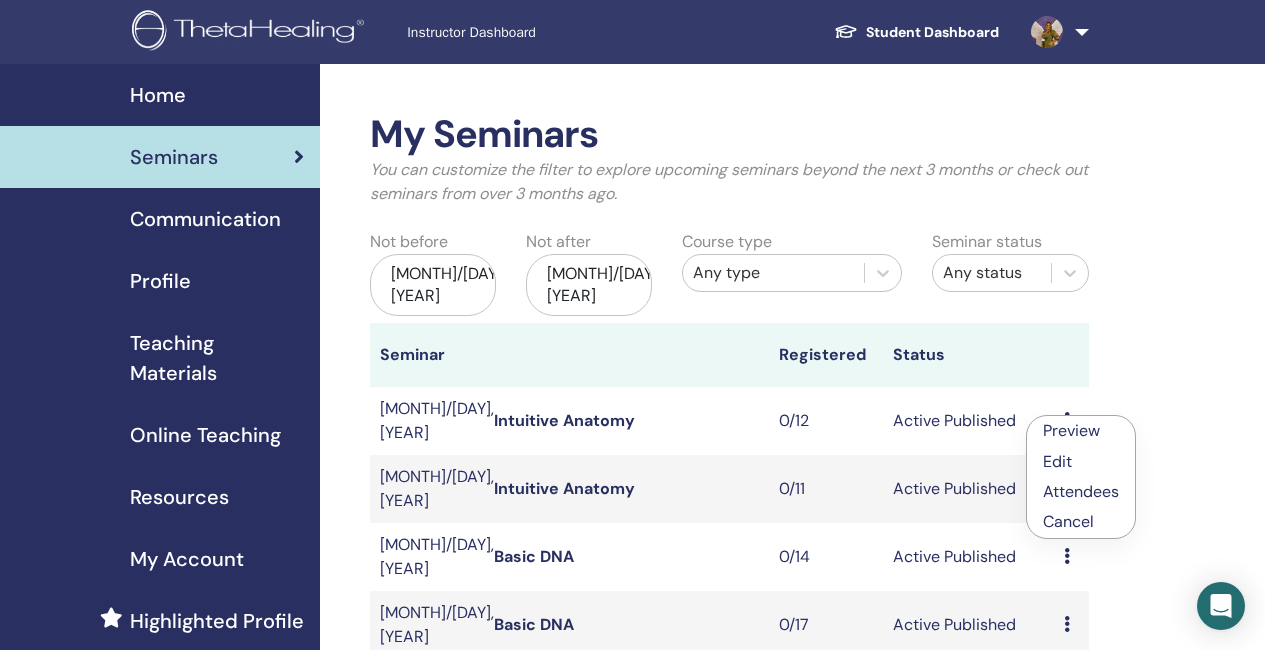 click on "Cancel" at bounding box center [1081, 522] 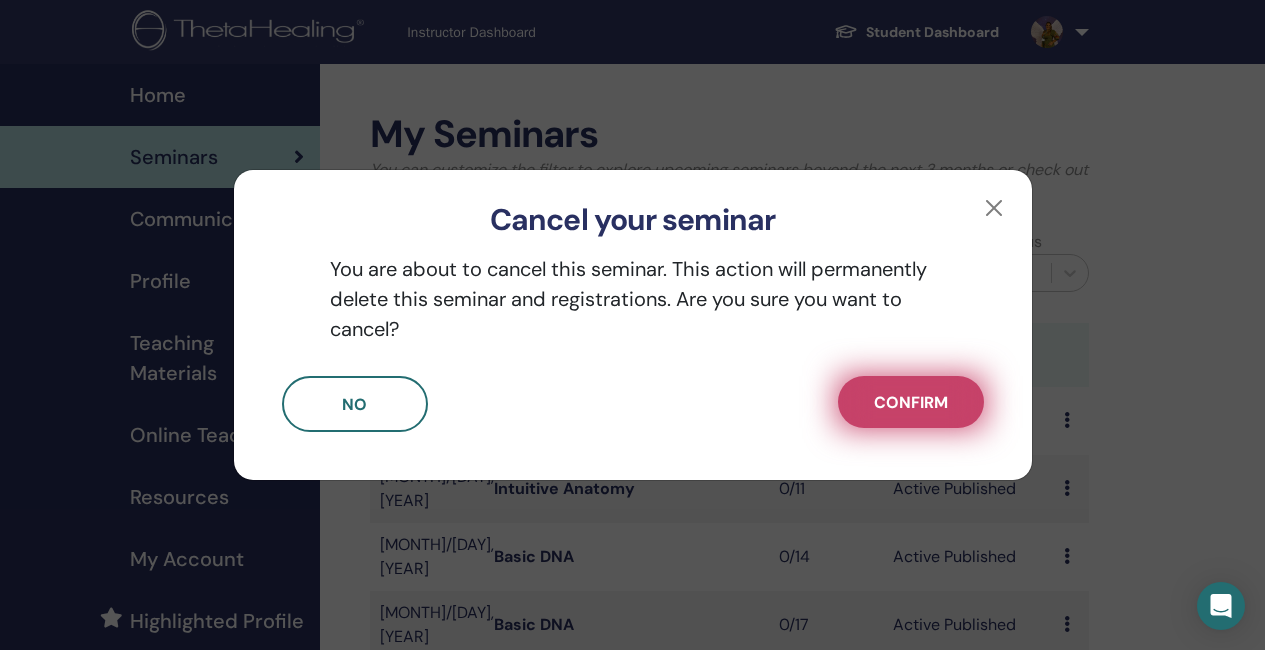 click on "Confirm" at bounding box center (911, 402) 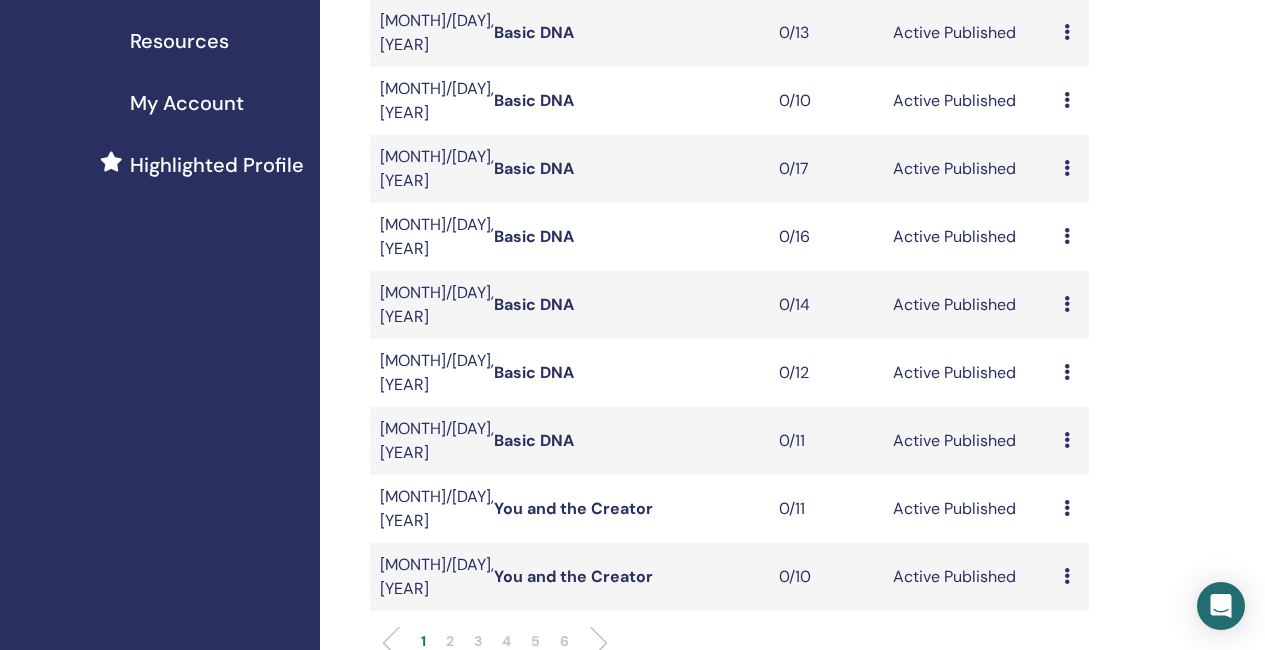 scroll, scrollTop: 500, scrollLeft: 0, axis: vertical 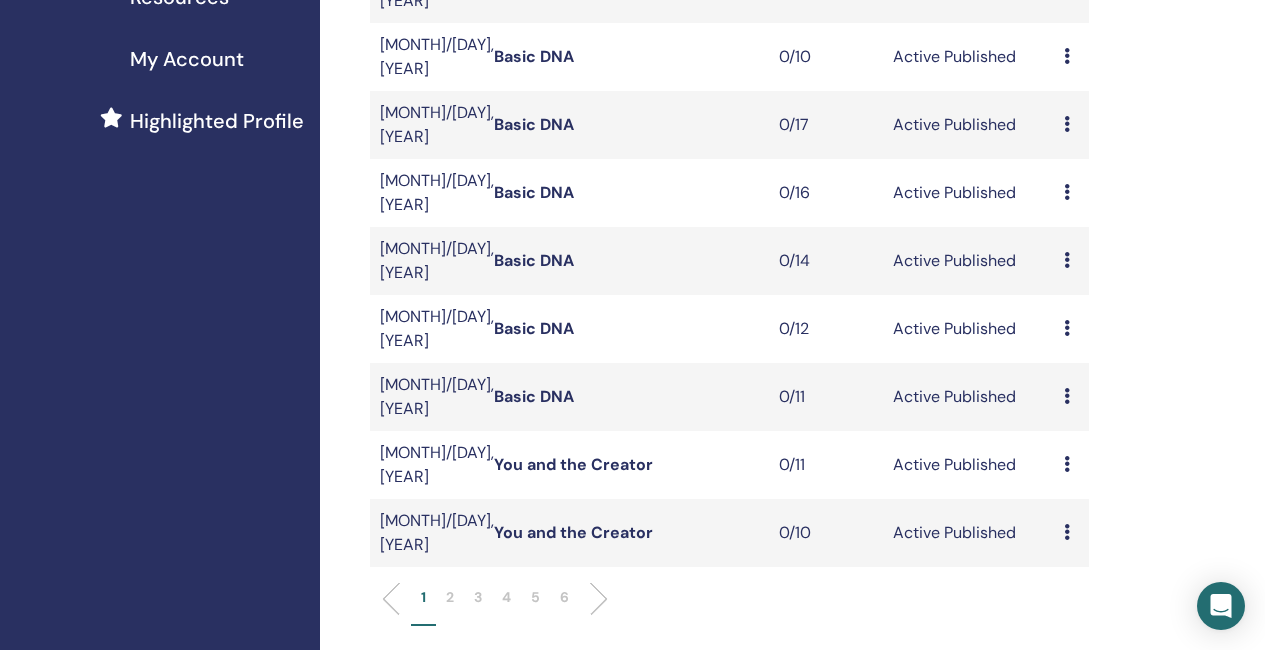 click on "2" at bounding box center (450, 597) 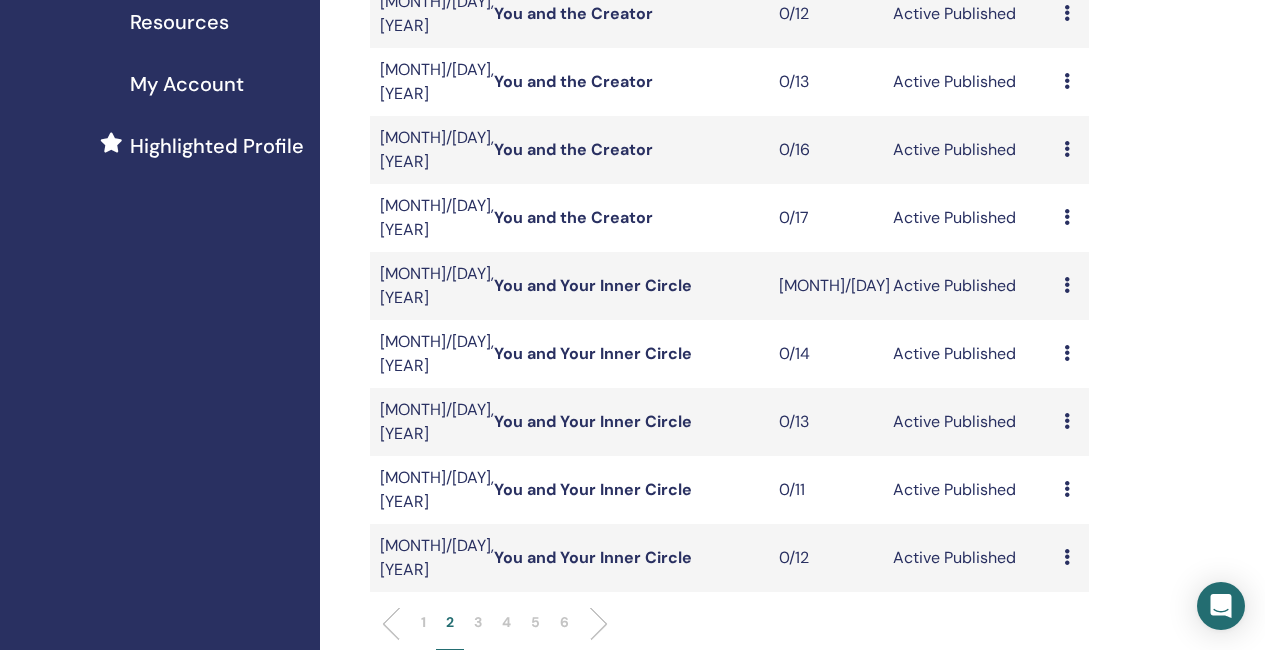 scroll, scrollTop: 500, scrollLeft: 0, axis: vertical 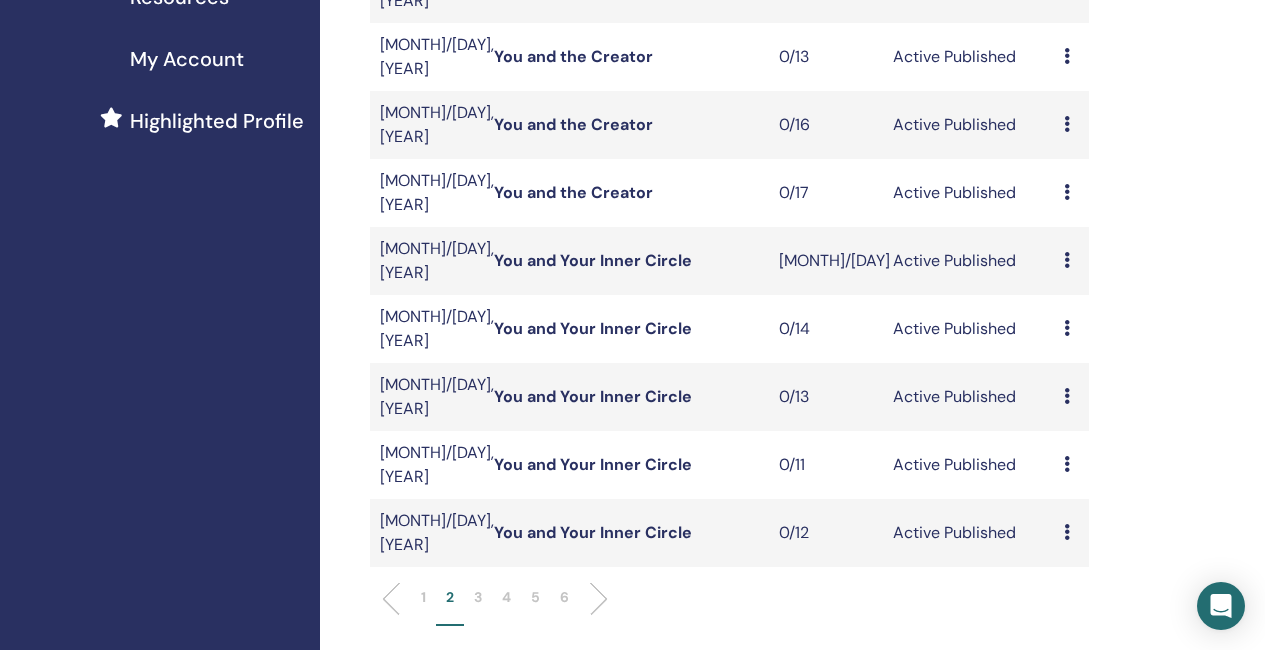 click on "Preview Edit Attendees Cancel" at bounding box center (1071, 329) 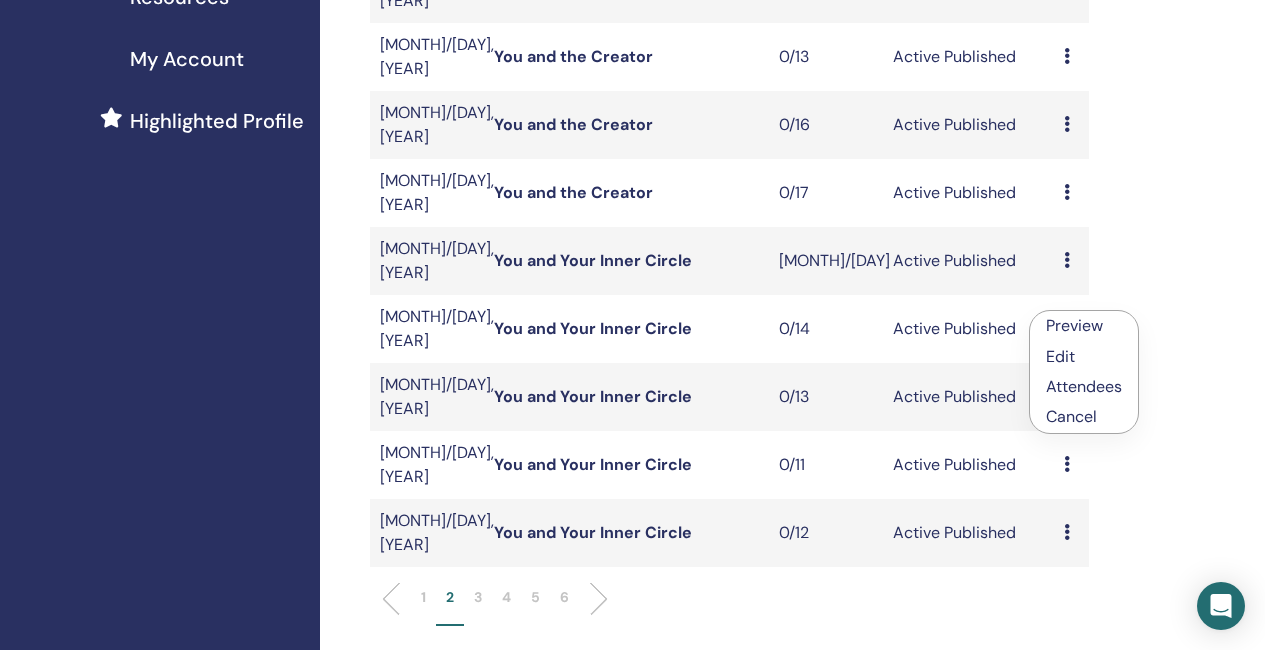 click on "Cancel" at bounding box center (1084, 417) 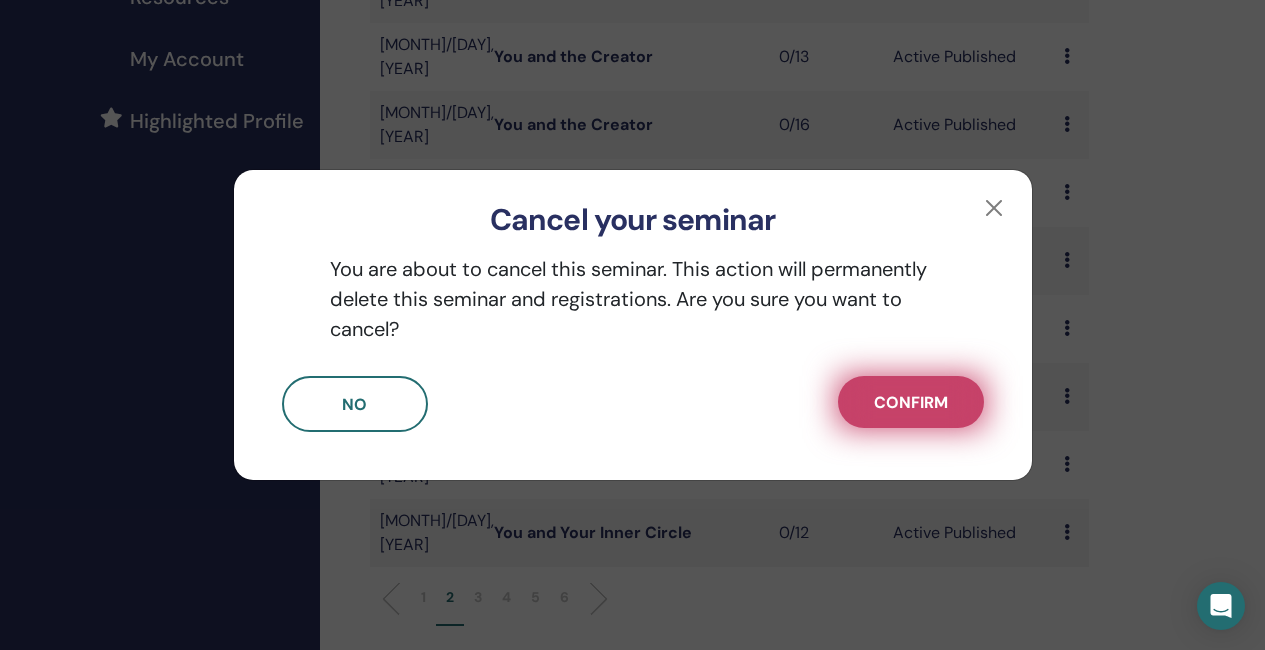 click on "Confirm" at bounding box center (911, 402) 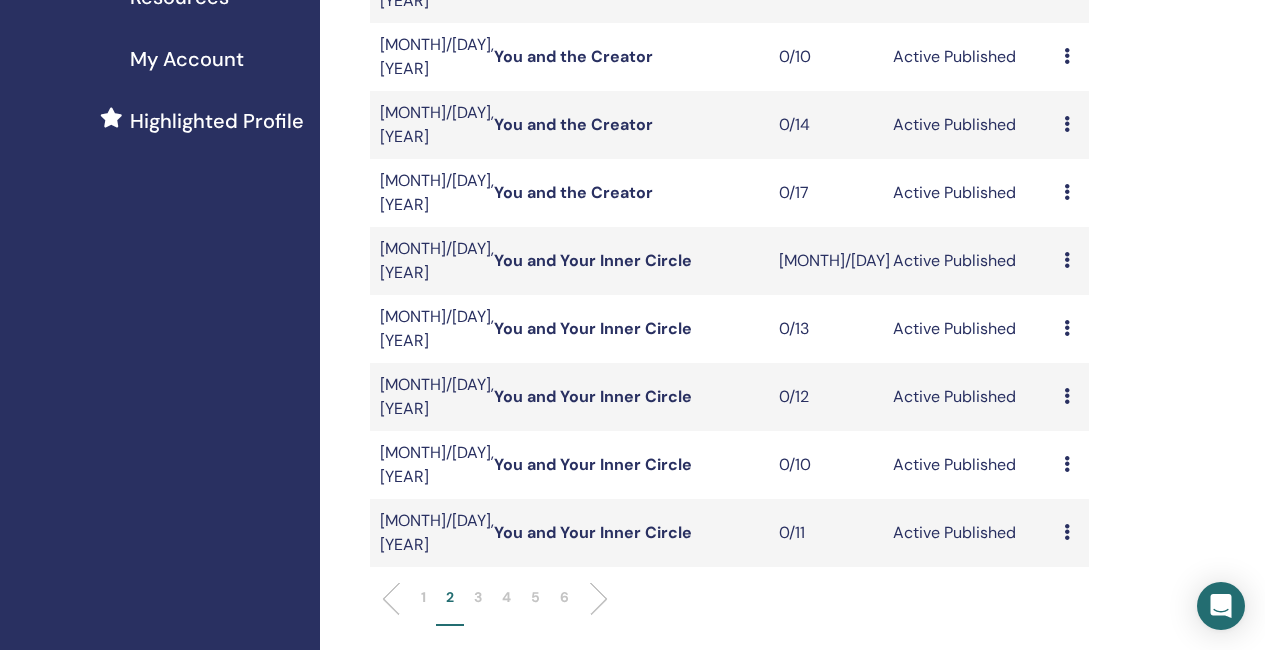 click at bounding box center [1067, 328] 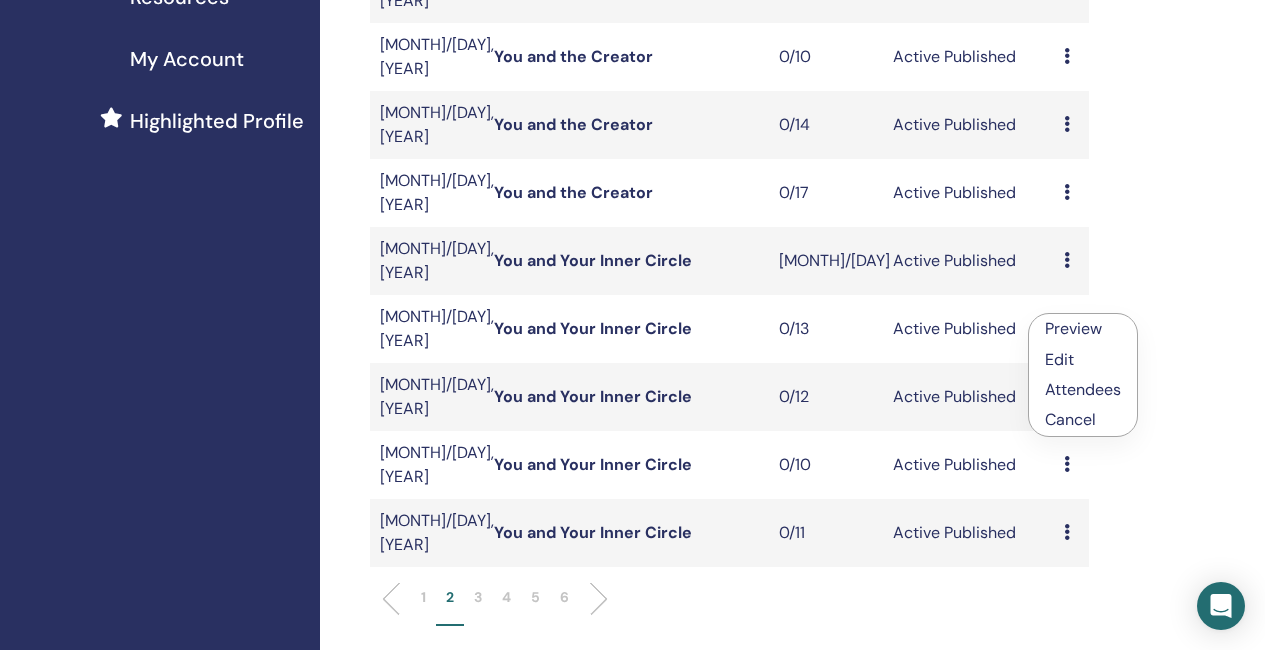 click on "Cancel" at bounding box center [1083, 420] 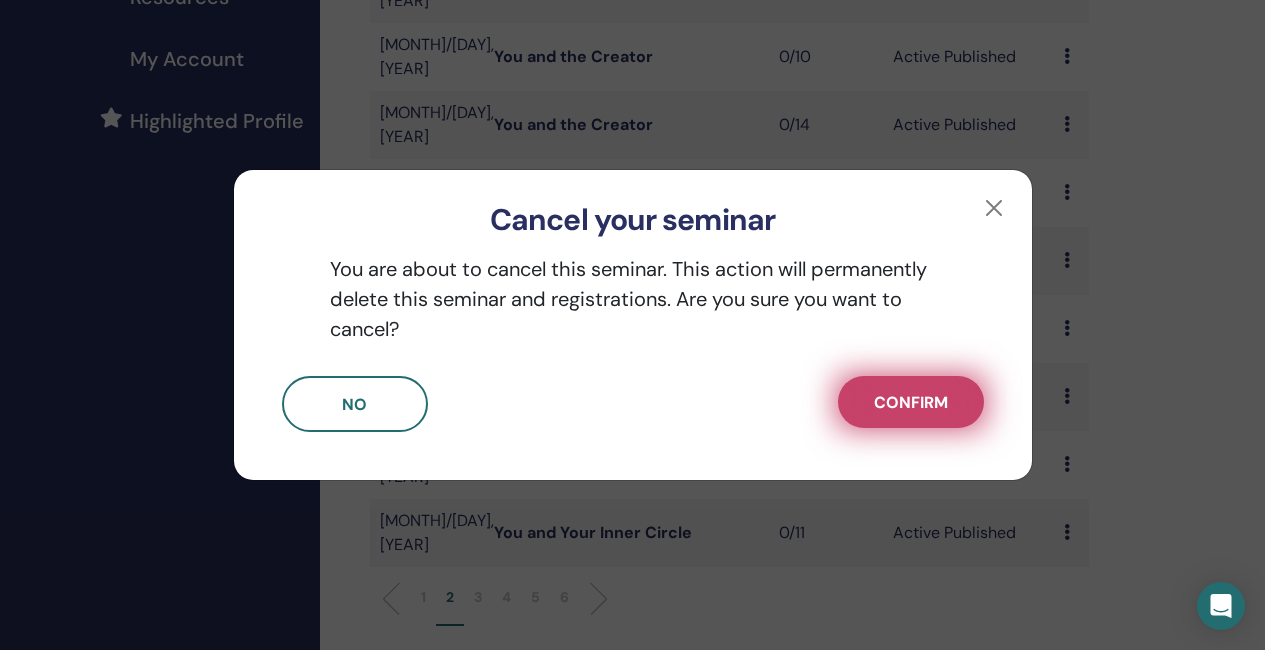click on "Confirm" at bounding box center (911, 402) 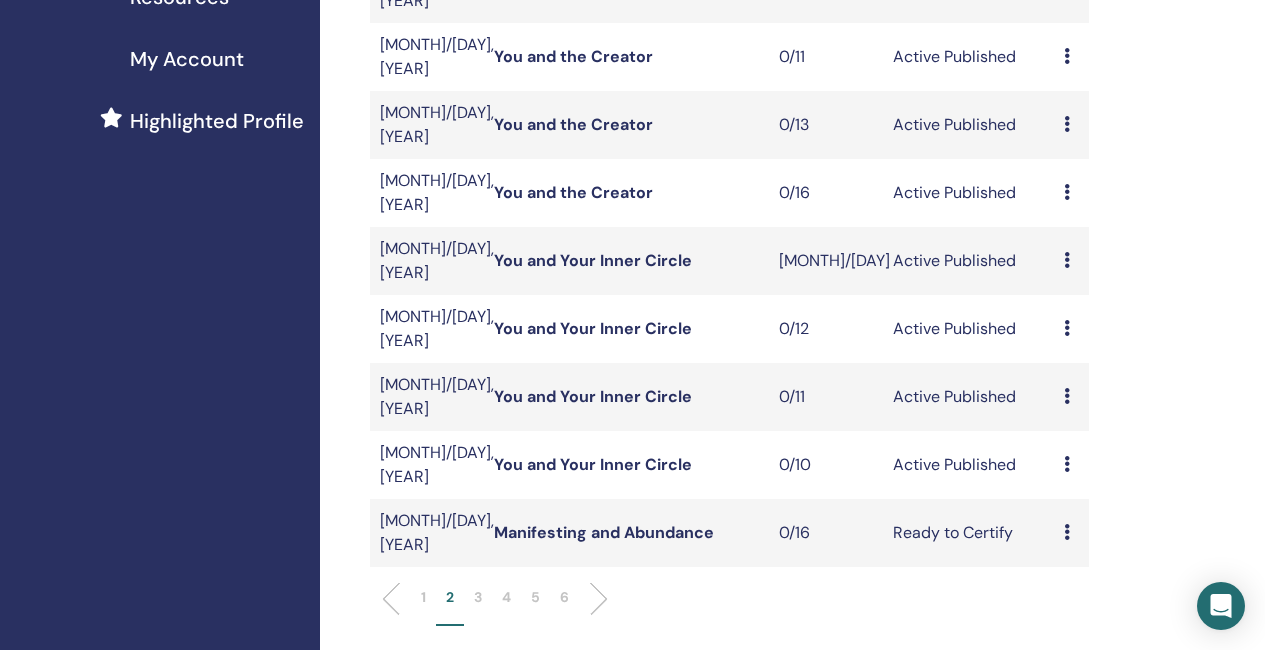 click on "Preview Edit Attendees Cancel" at bounding box center (1071, 329) 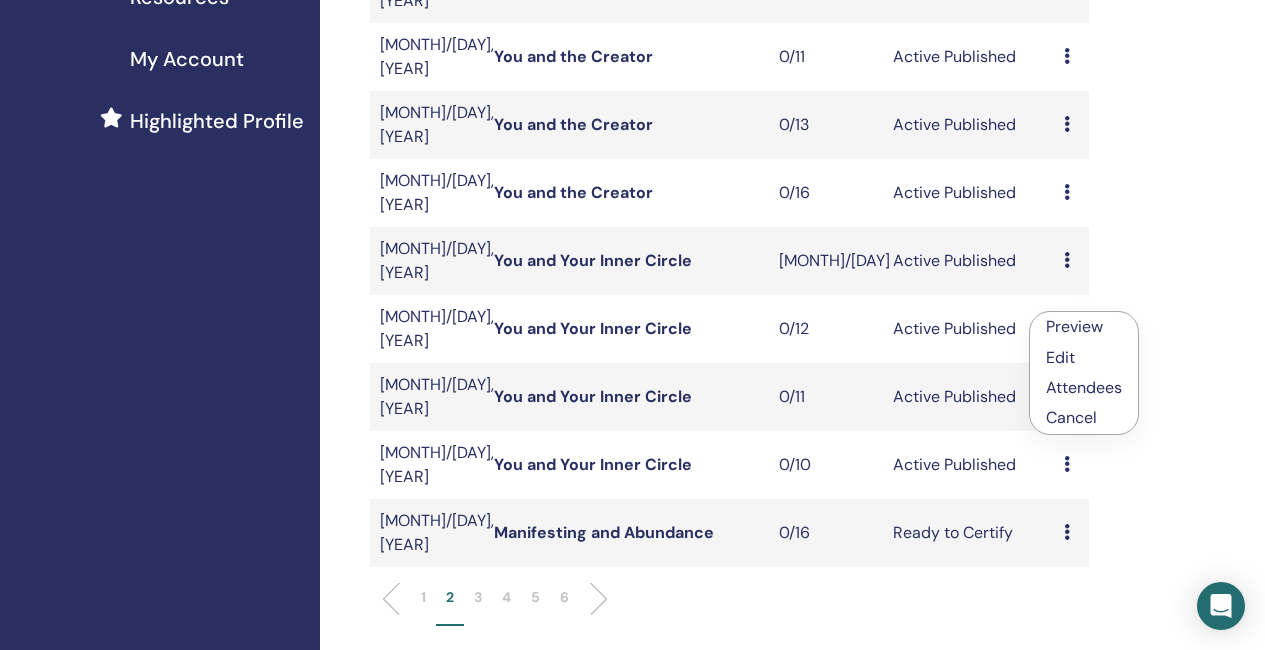 click on "Cancel" at bounding box center [1084, 418] 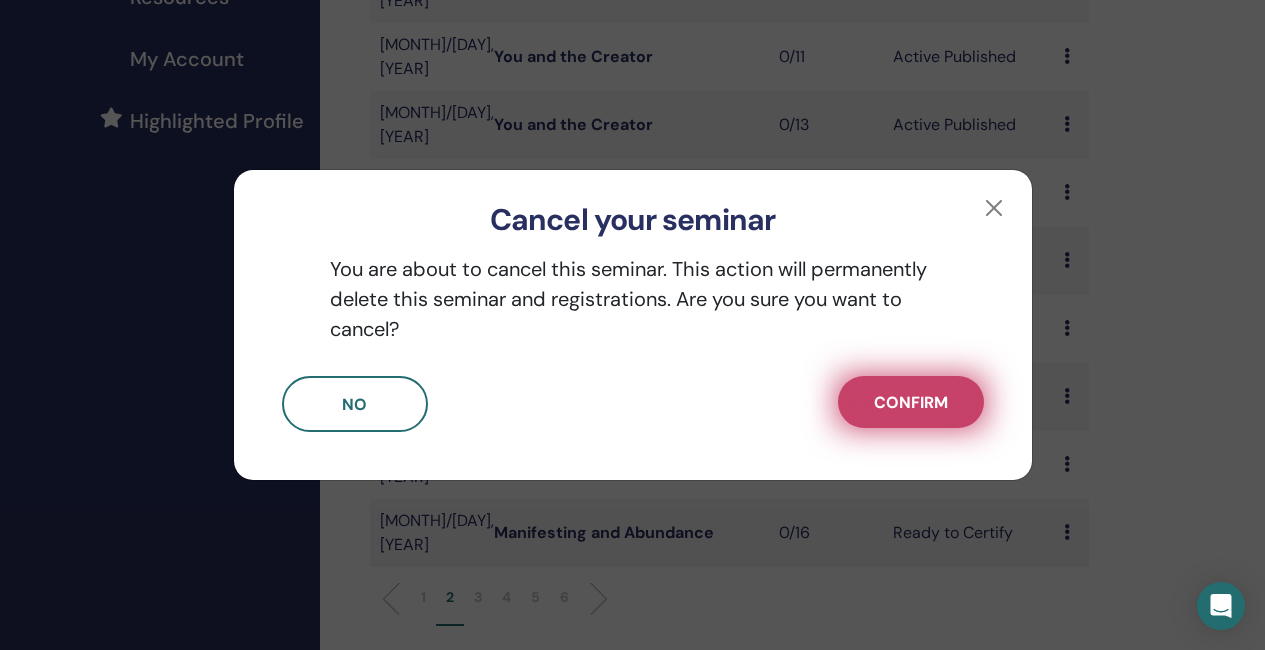 click on "Confirm" at bounding box center [911, 402] 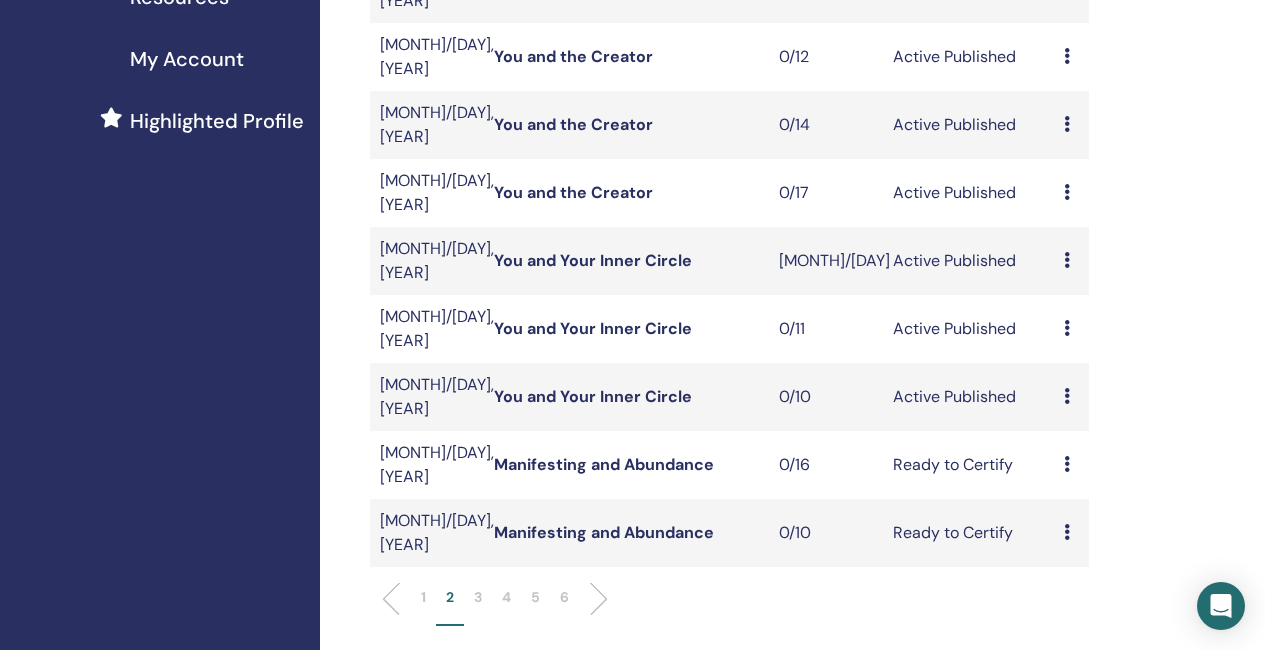 click on "Preview Edit Attendees Cancel" at bounding box center [1071, 329] 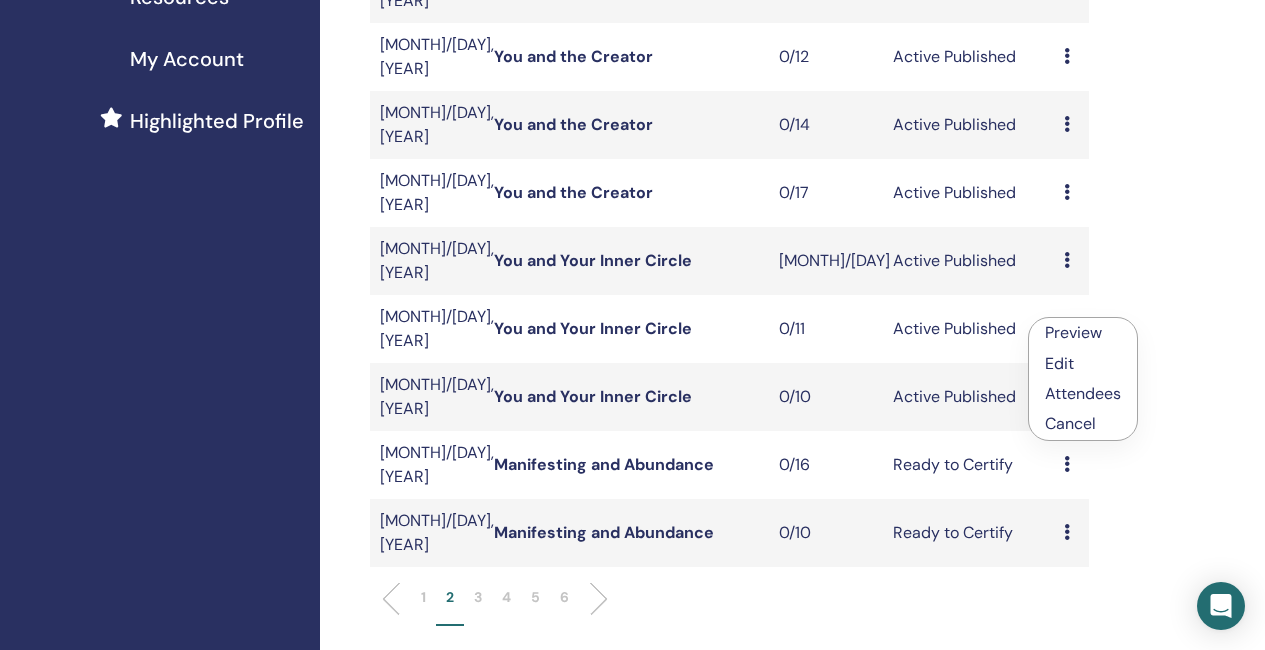 click on "Cancel" at bounding box center [1083, 424] 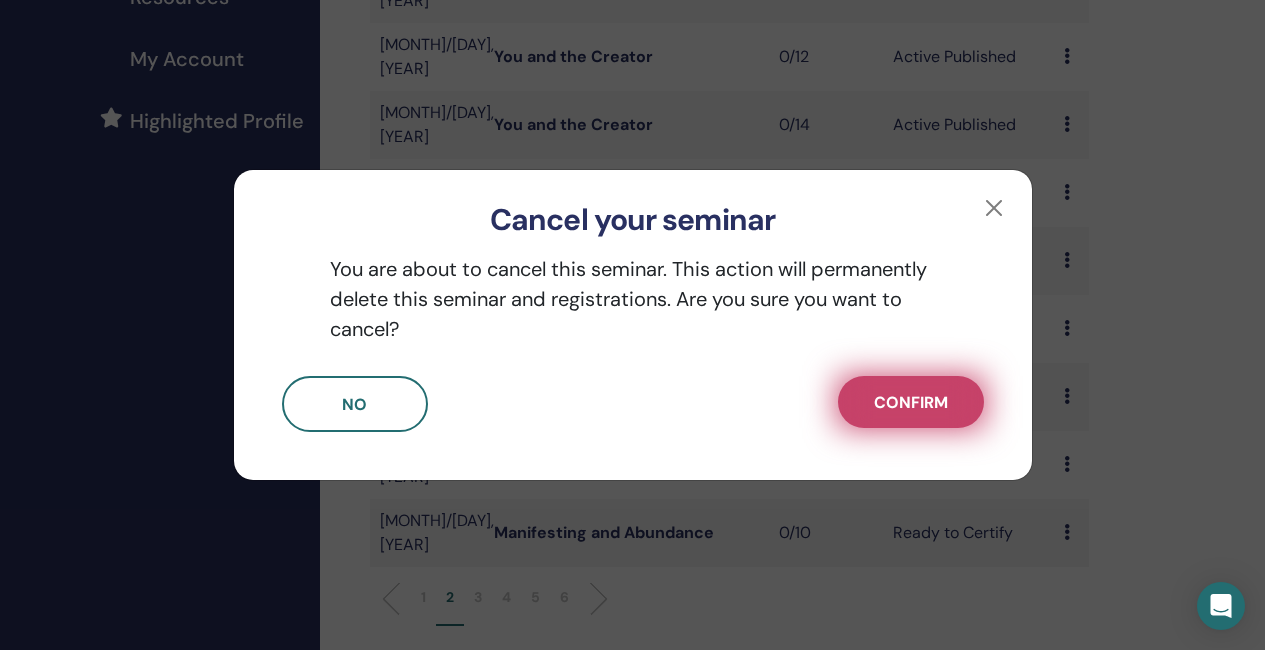 click on "Confirm" at bounding box center [911, 402] 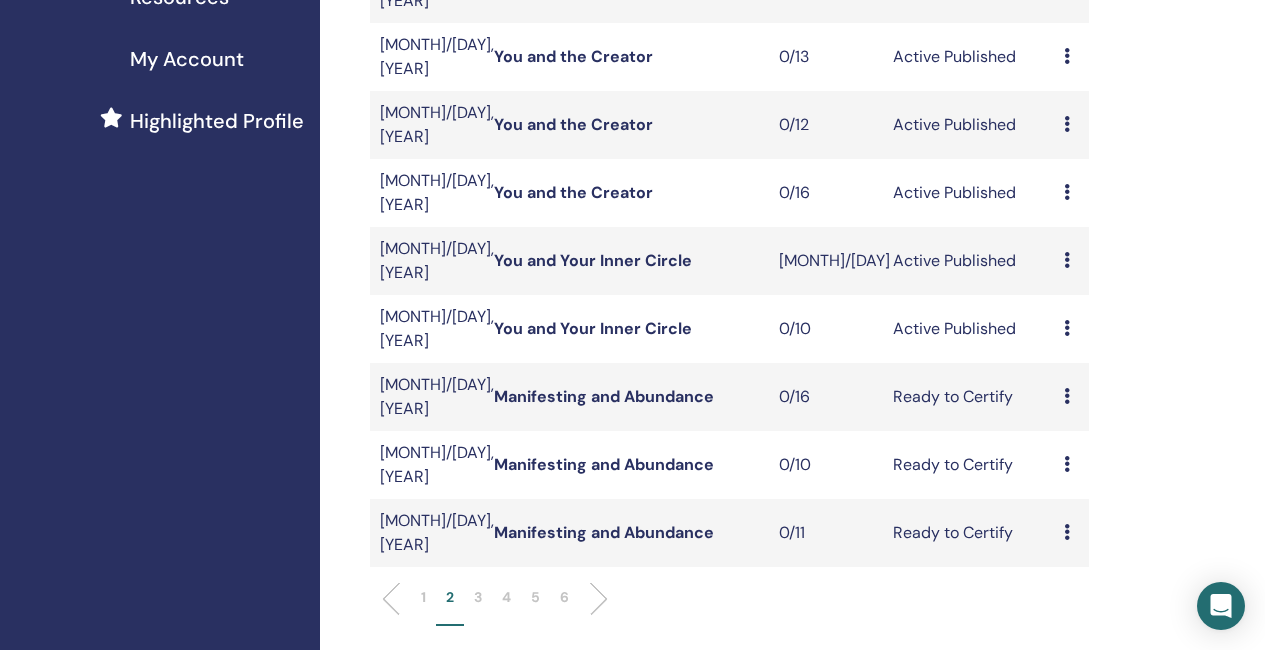 click at bounding box center (1067, 328) 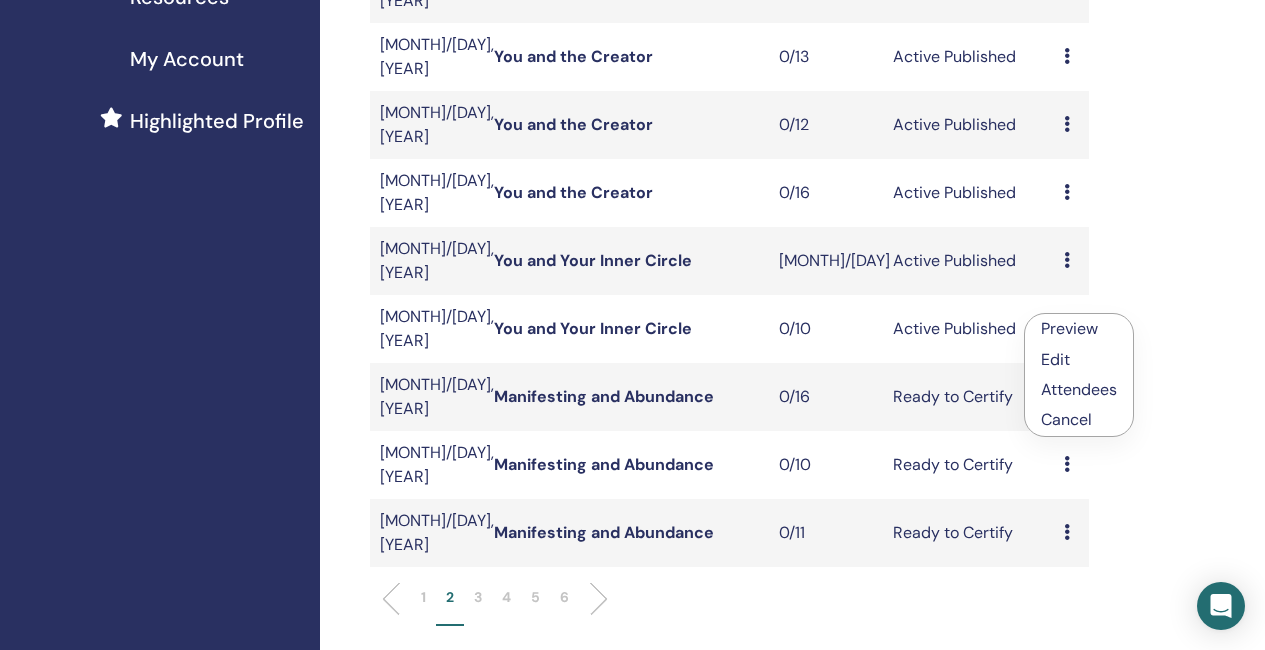 click on "Cancel" at bounding box center [1079, 420] 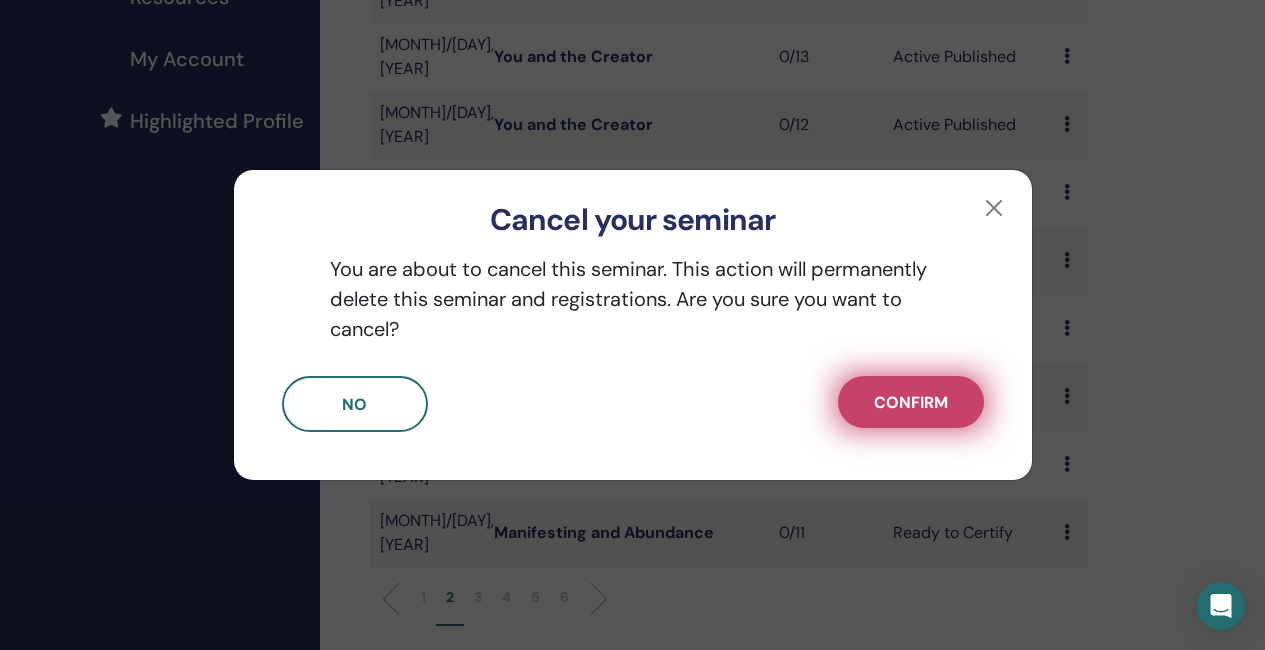 click on "Confirm" at bounding box center [911, 402] 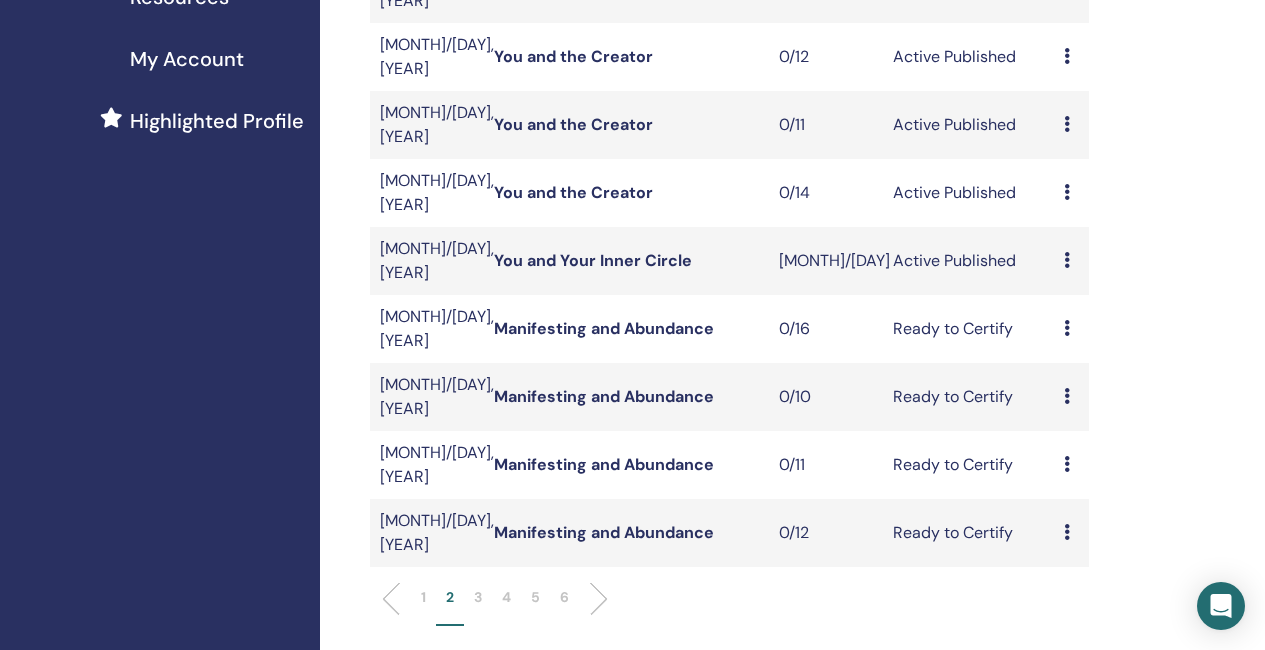 click on "You and Your Inner Circle" at bounding box center [593, 260] 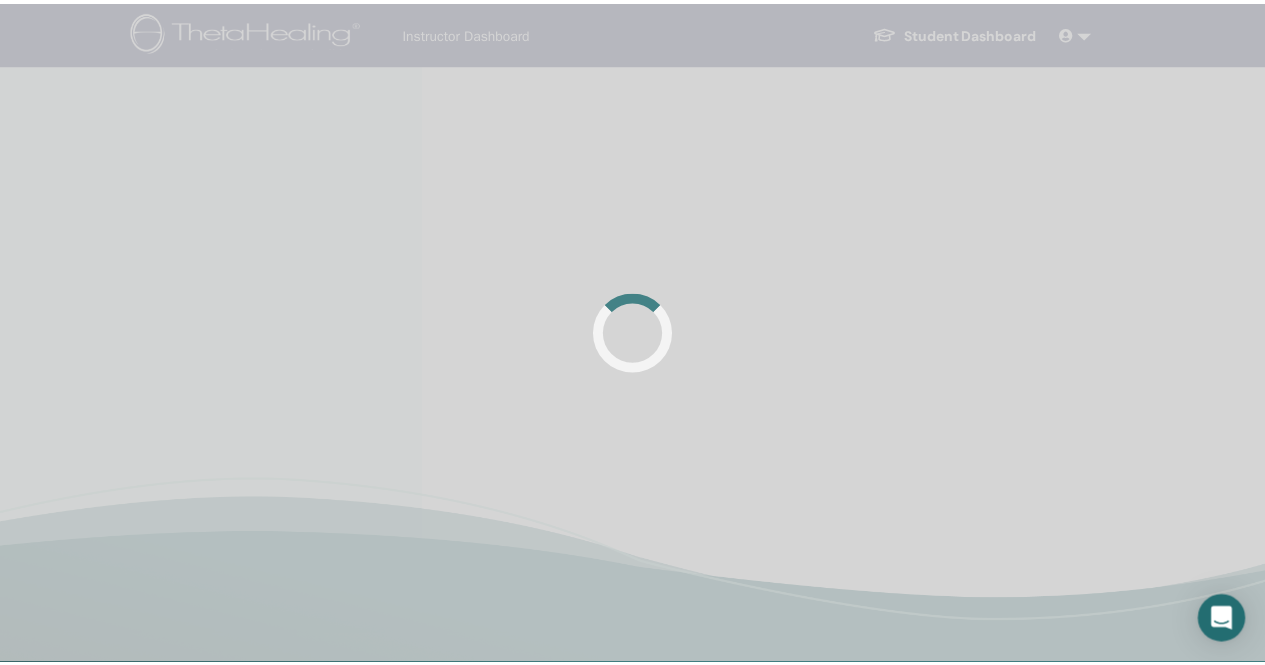 scroll, scrollTop: 0, scrollLeft: 0, axis: both 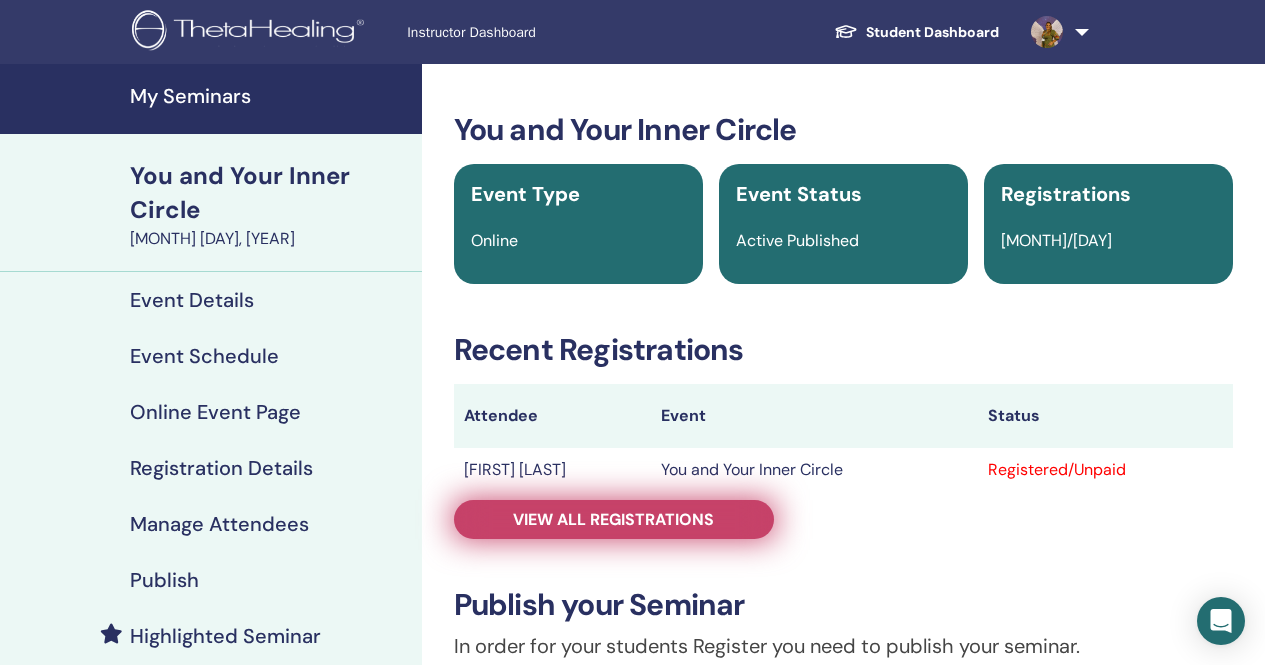 click on "View all registrations" at bounding box center (613, 519) 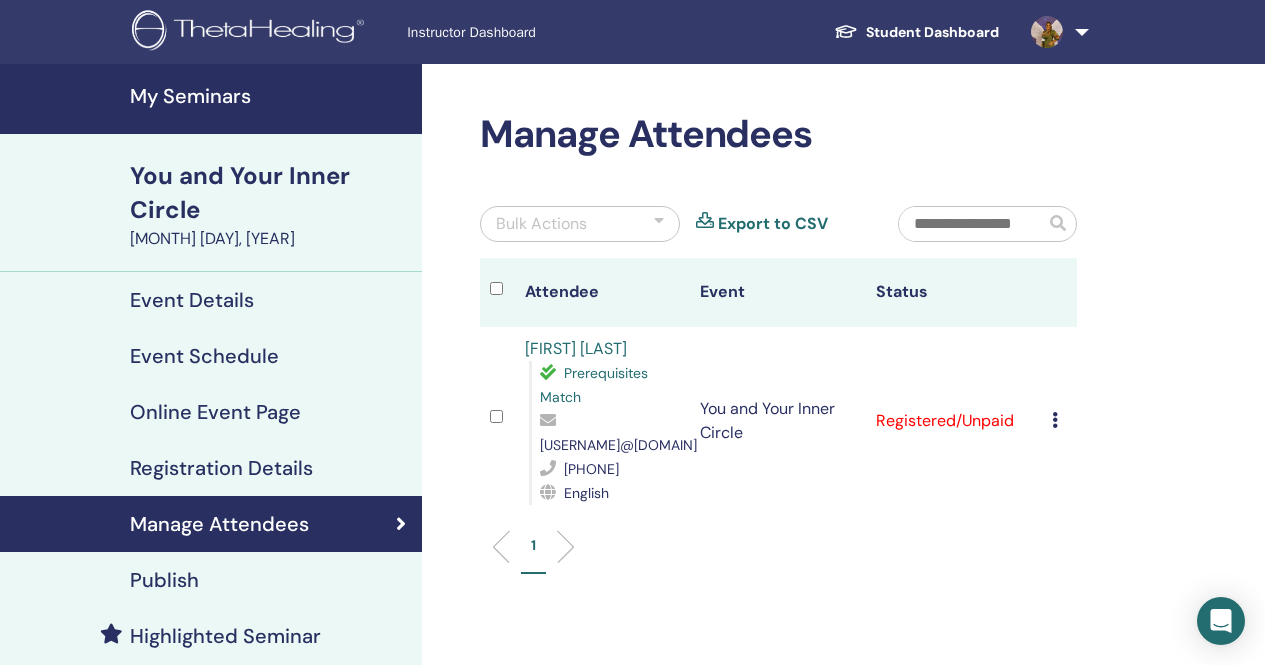 click on "Cancel Registration Do not auto-certify Mark as Paid Mark as Unpaid Mark as Absent Complete and Certify Download Certificate" at bounding box center [1059, 421] 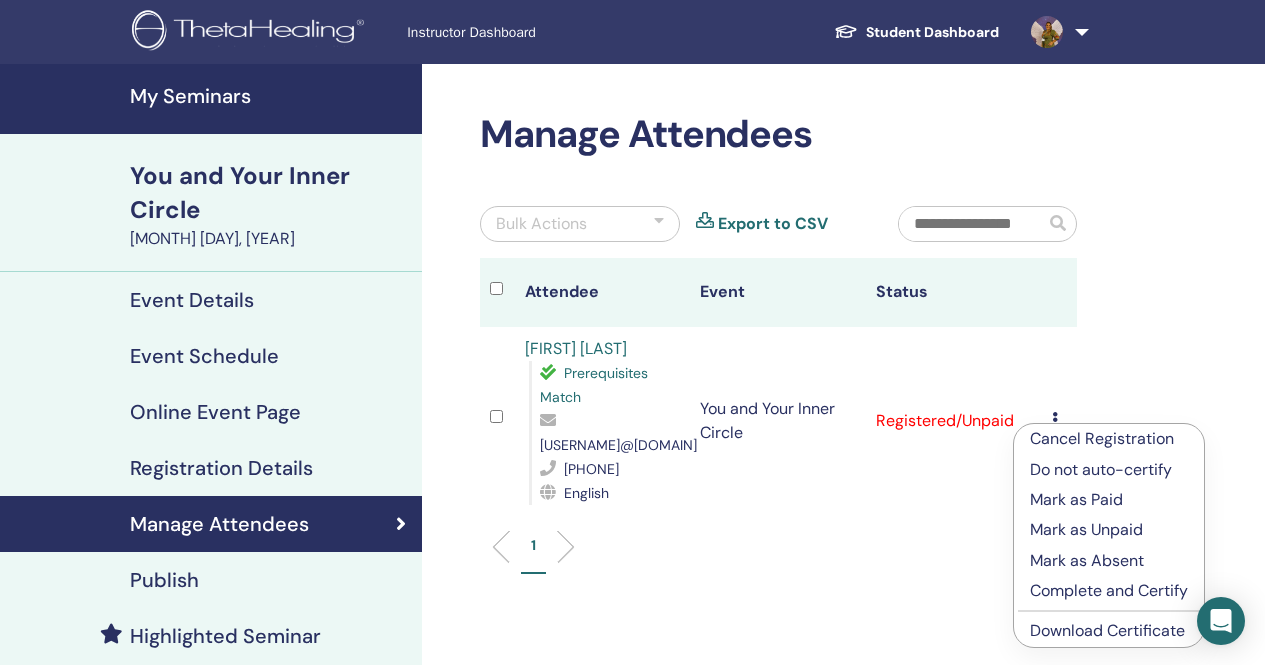 click on "Complete and Certify" at bounding box center (1109, 591) 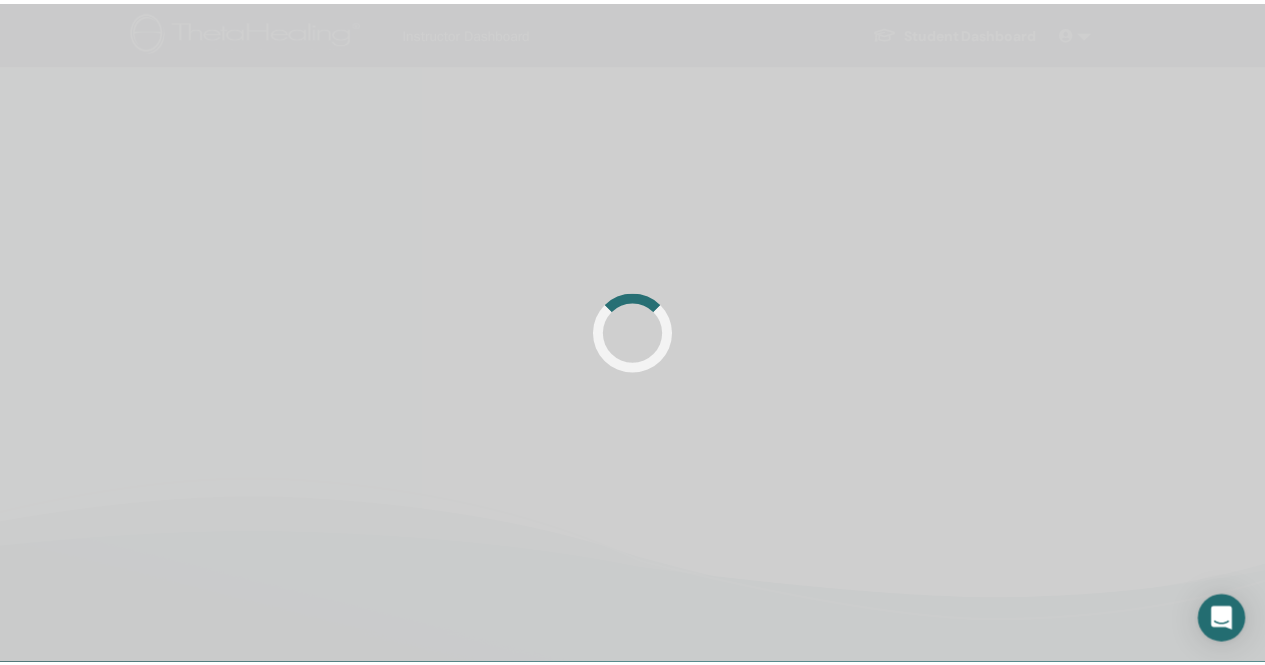 scroll, scrollTop: 0, scrollLeft: 0, axis: both 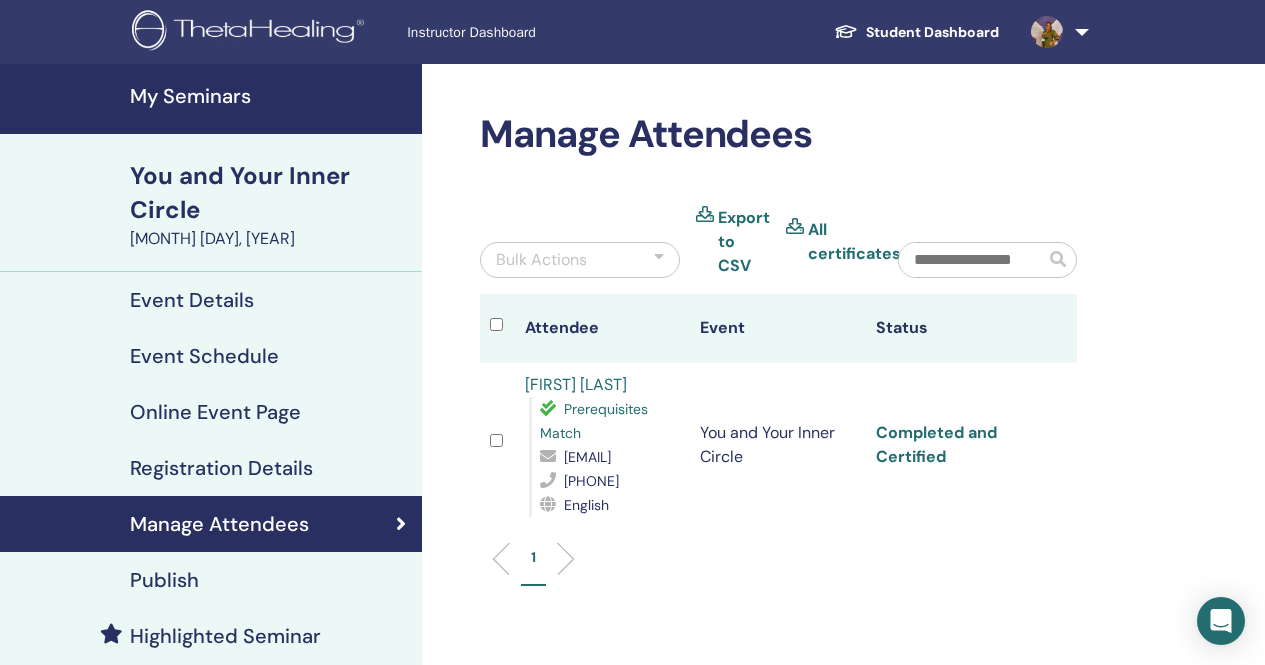 click on "Completed and Certified" at bounding box center [936, 444] 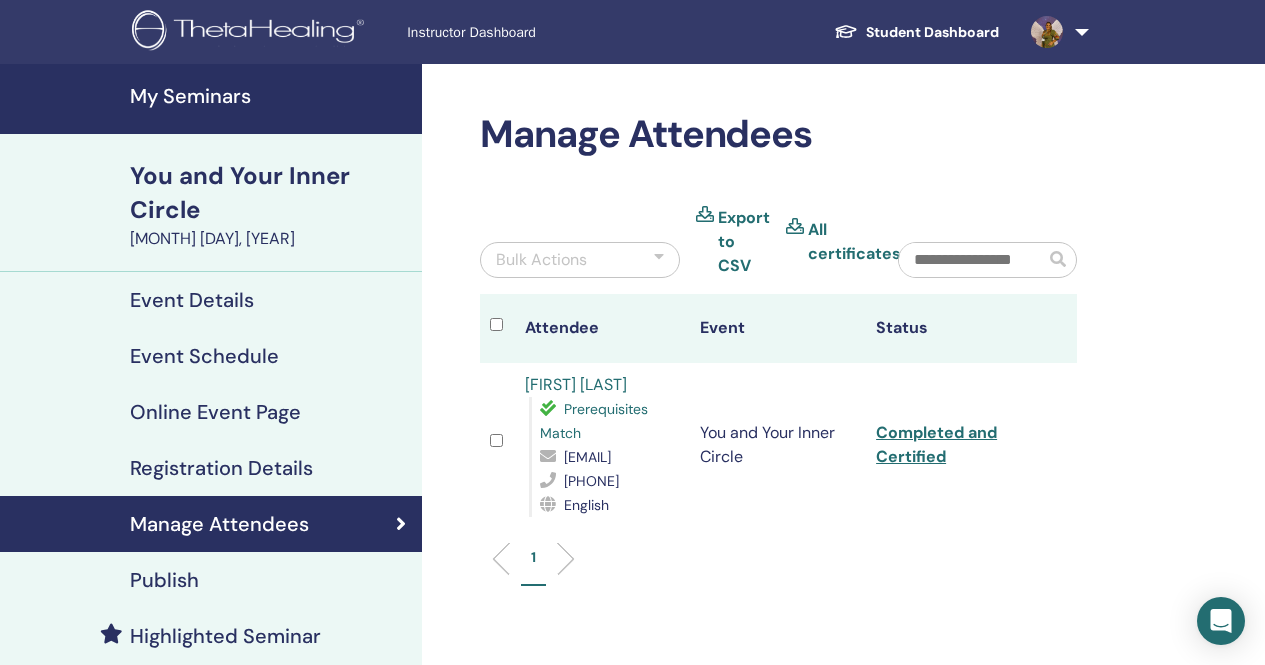 click on "My Seminars" at bounding box center [270, 96] 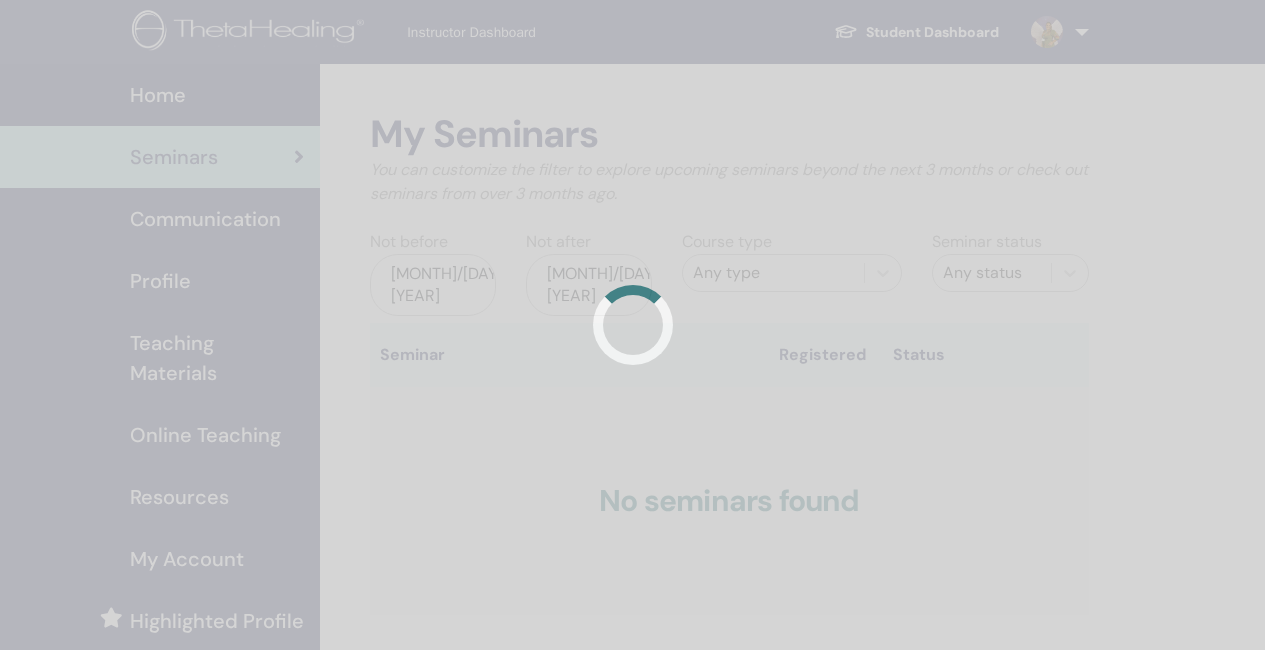 scroll, scrollTop: 0, scrollLeft: 0, axis: both 